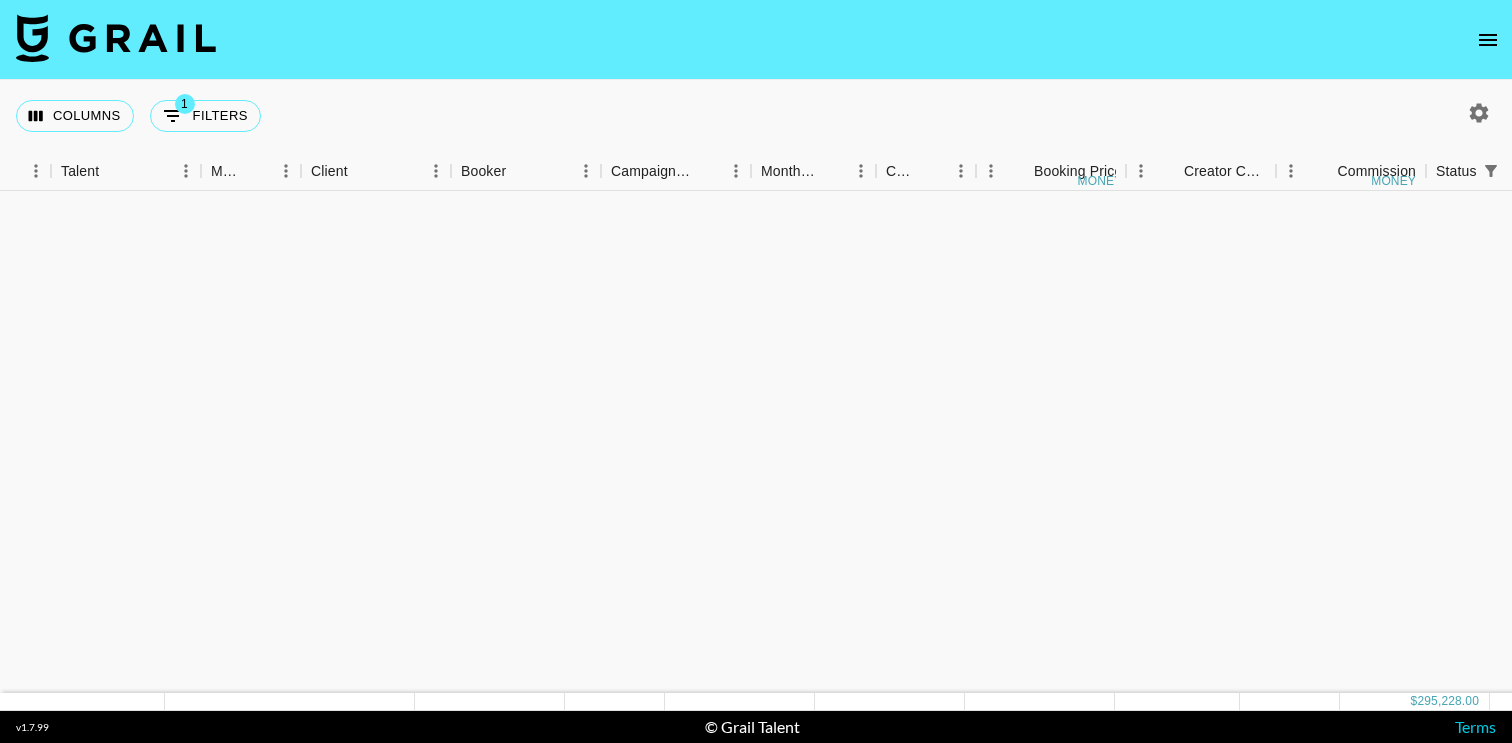 scroll, scrollTop: 0, scrollLeft: 0, axis: both 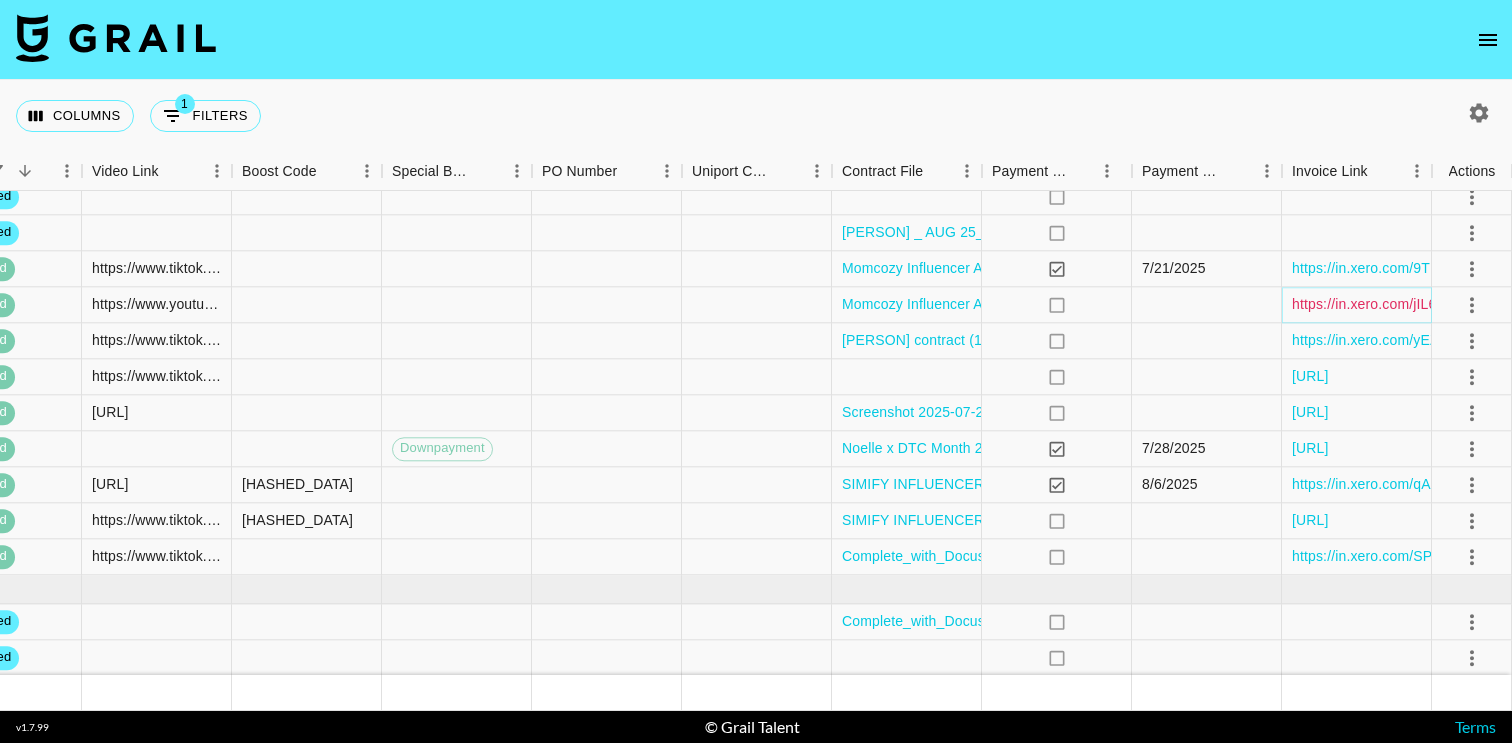 click on "https://in.xero.com/jIL6OtloIBU17qEtQNmd6yEtDR5PSXwYoerCcK60" at bounding box center [1512, 305] 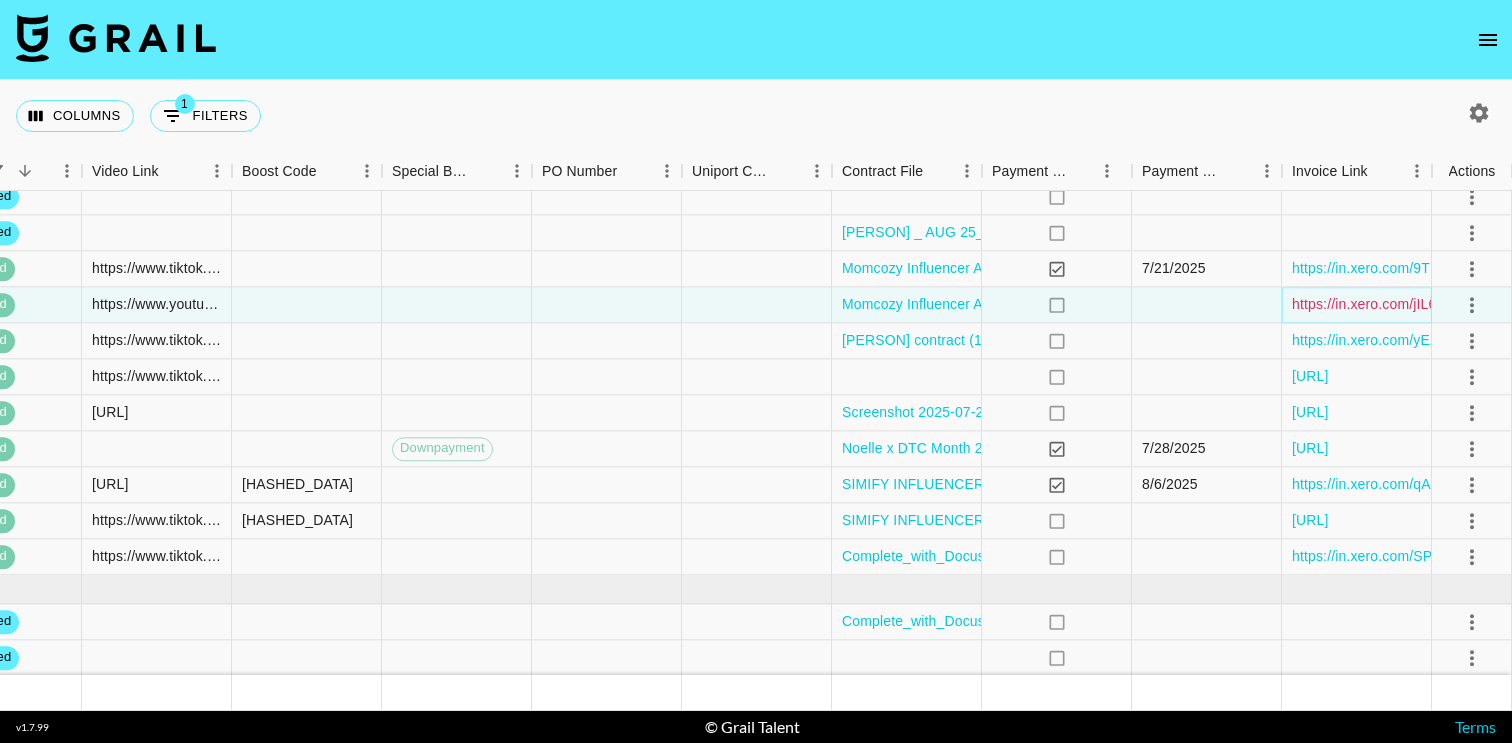 scroll, scrollTop: 0, scrollLeft: 1858, axis: horizontal 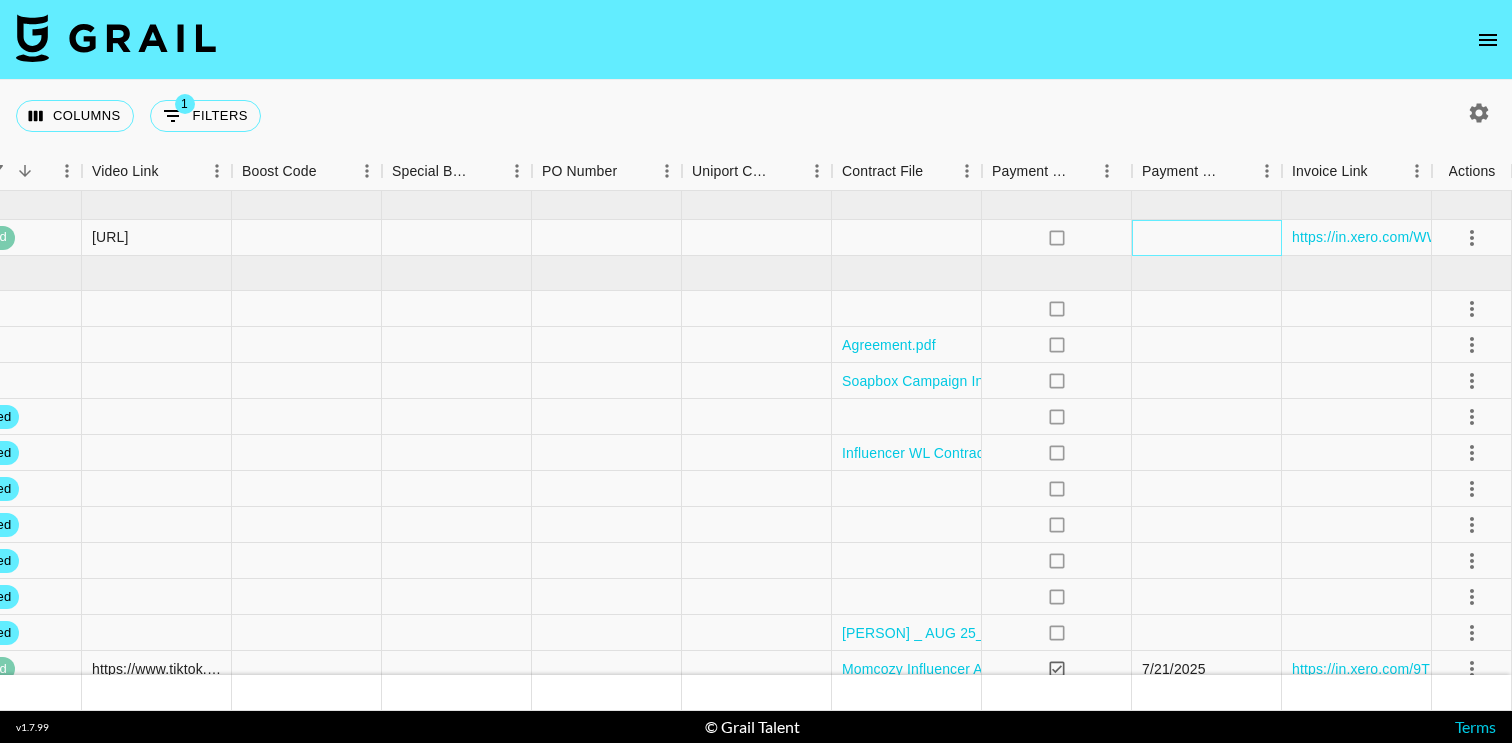 drag, startPoint x: 1274, startPoint y: 243, endPoint x: 1285, endPoint y: 243, distance: 11 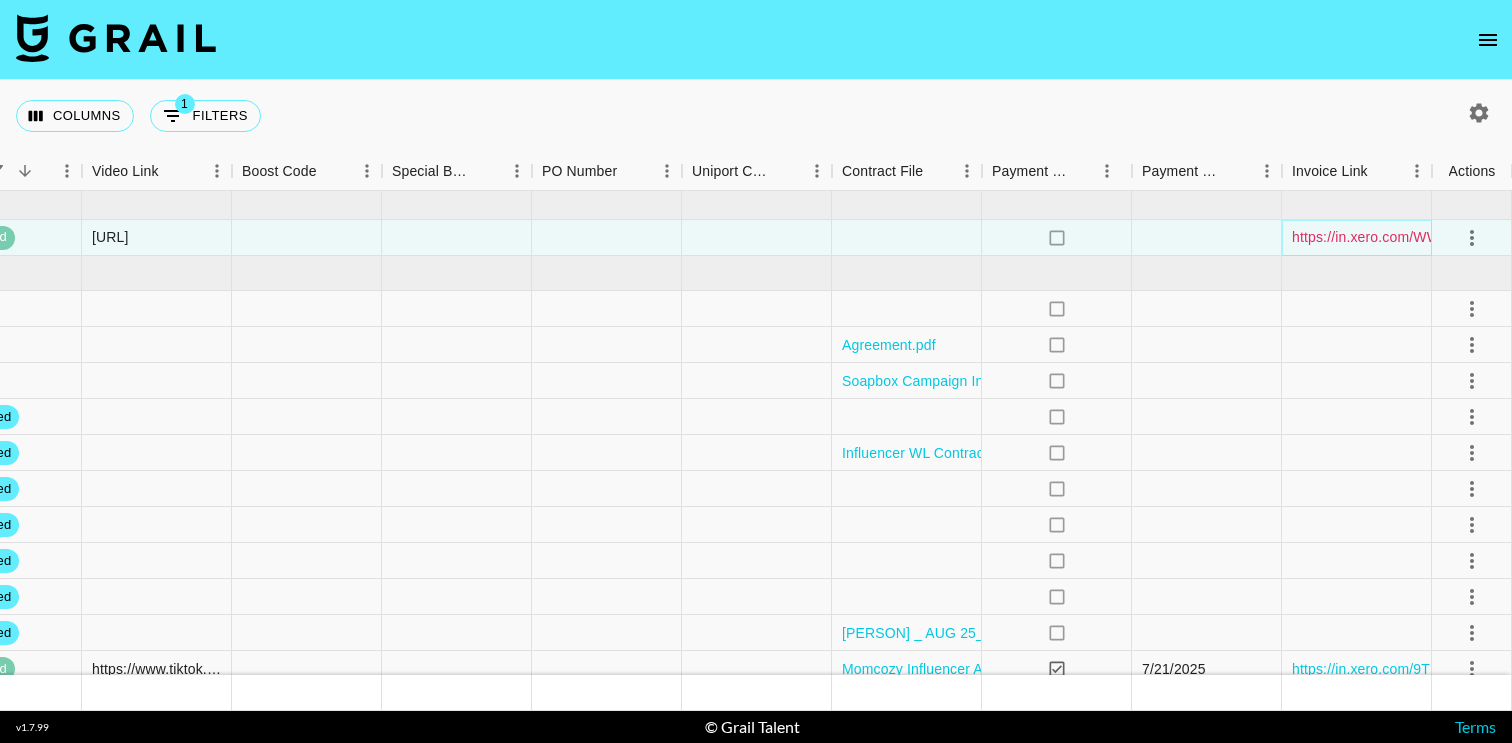 click on "https://in.xero.com/WWqpKoF4xH7bRZ3j6y4X86eaDfpIGRBuGT656TzB" at bounding box center [1522, 237] 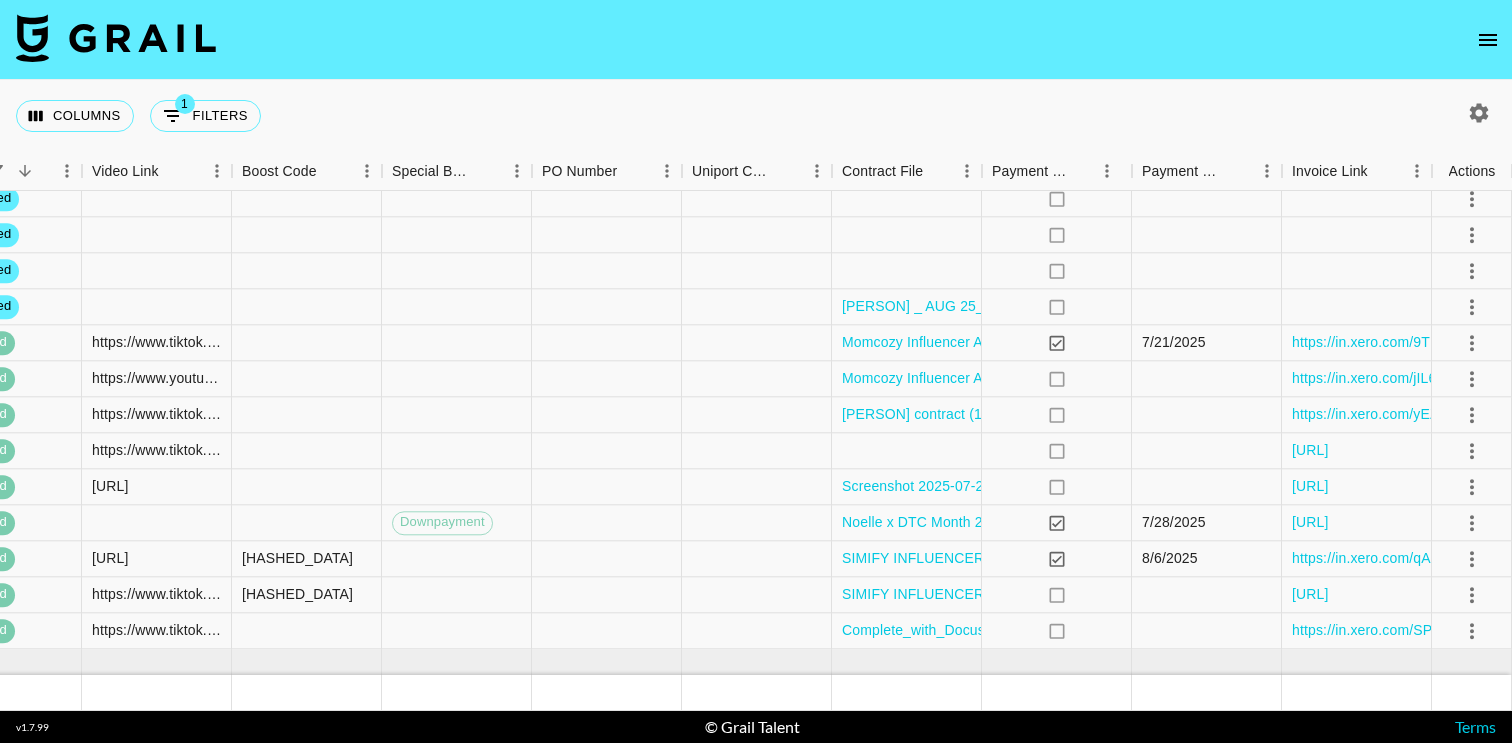 scroll, scrollTop: 401, scrollLeft: 1858, axis: both 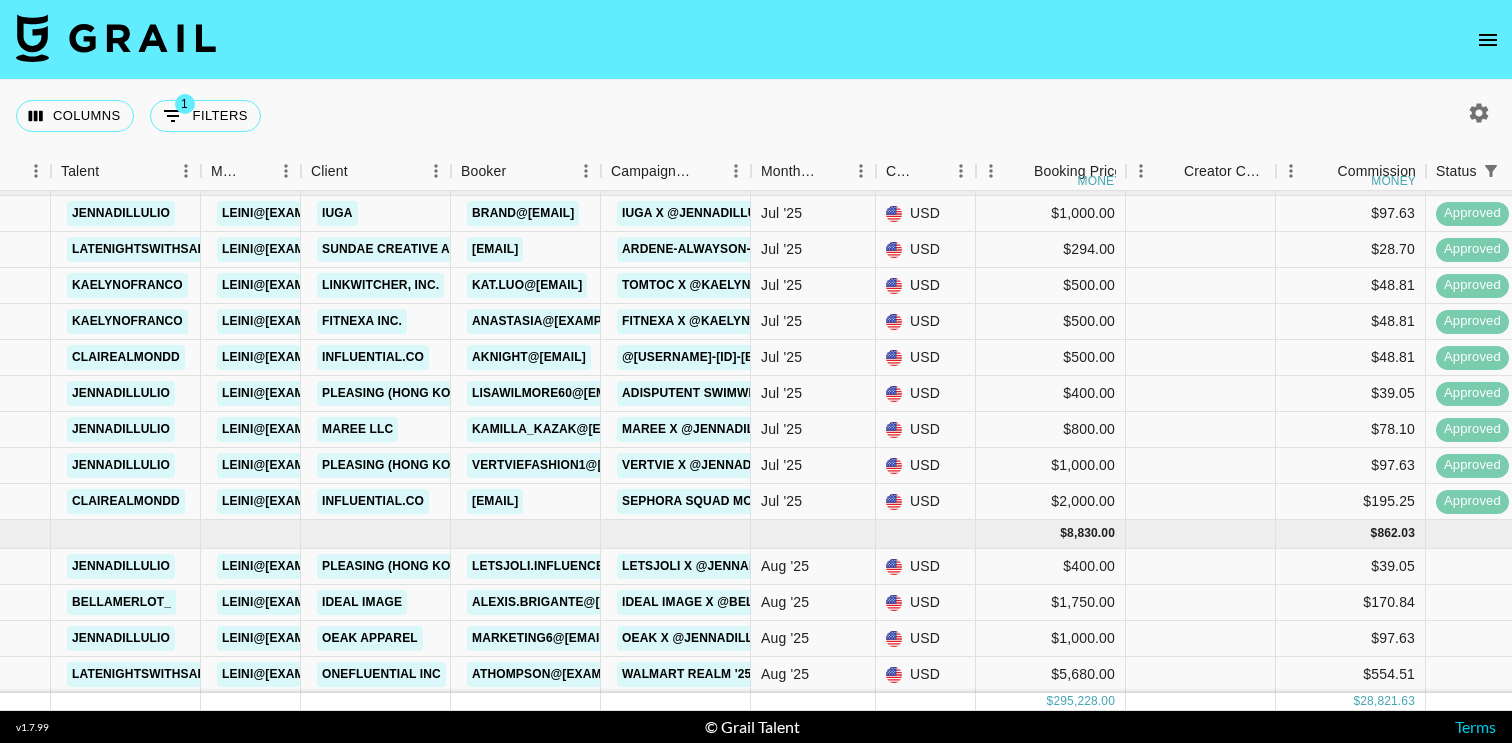 click 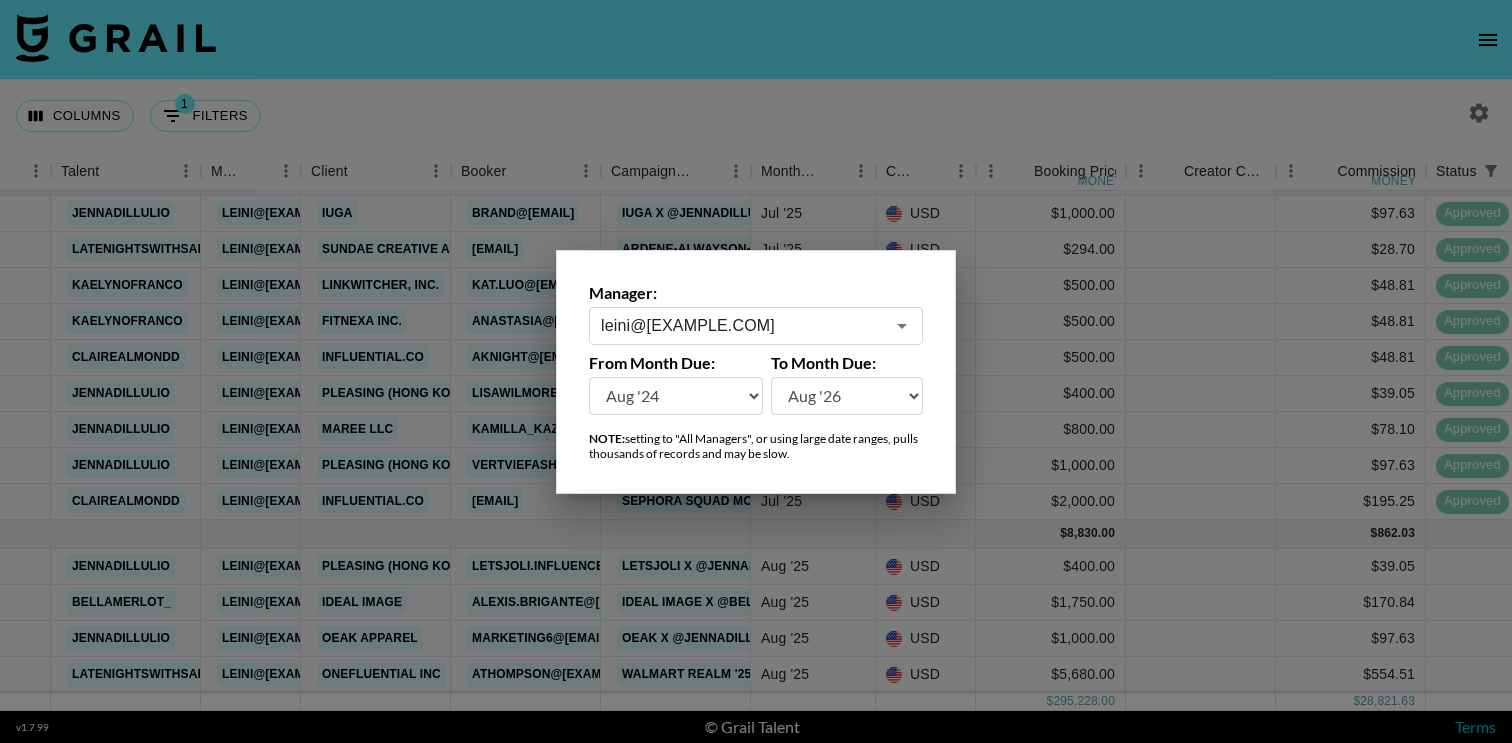 click on "leini@[EXAMPLE.COM]" at bounding box center (742, 325) 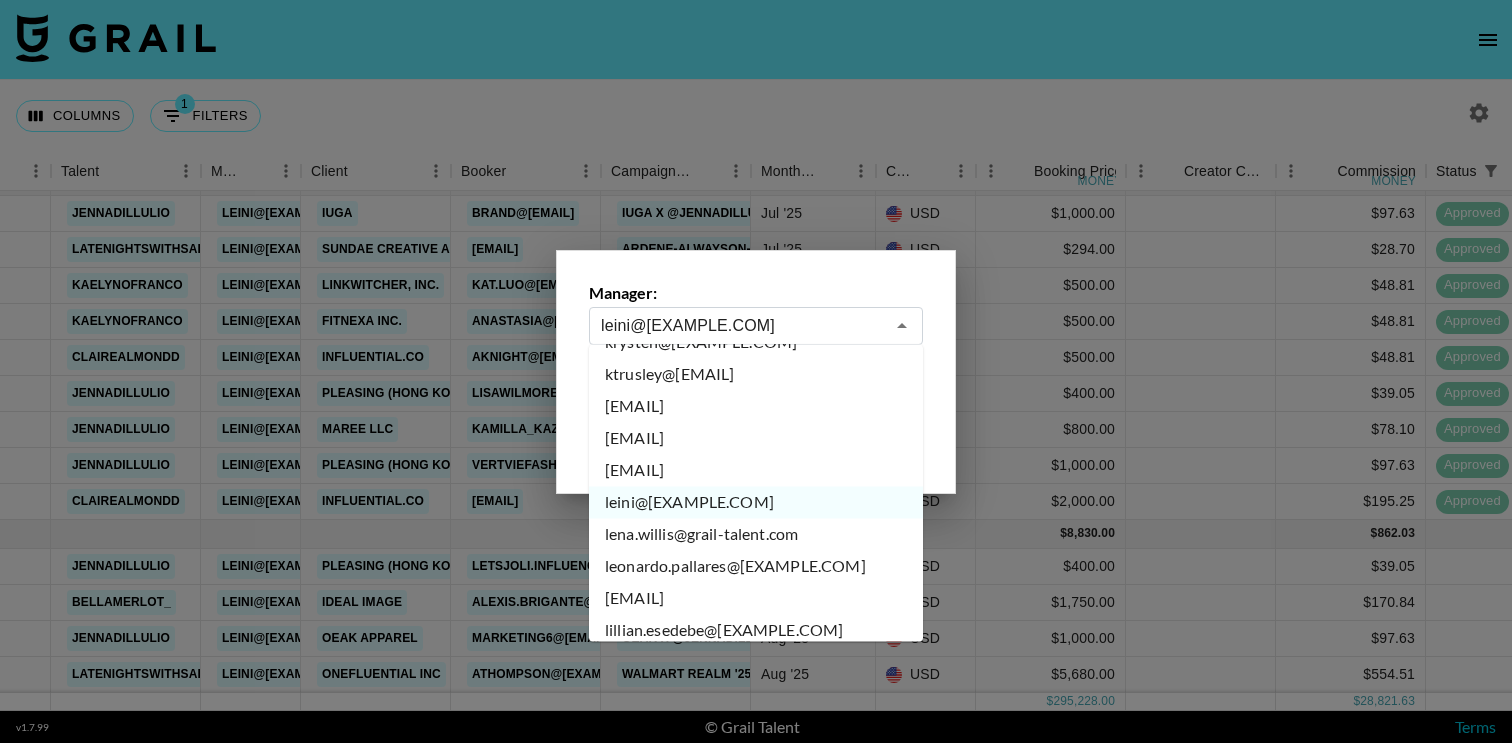 scroll, scrollTop: 6688, scrollLeft: 0, axis: vertical 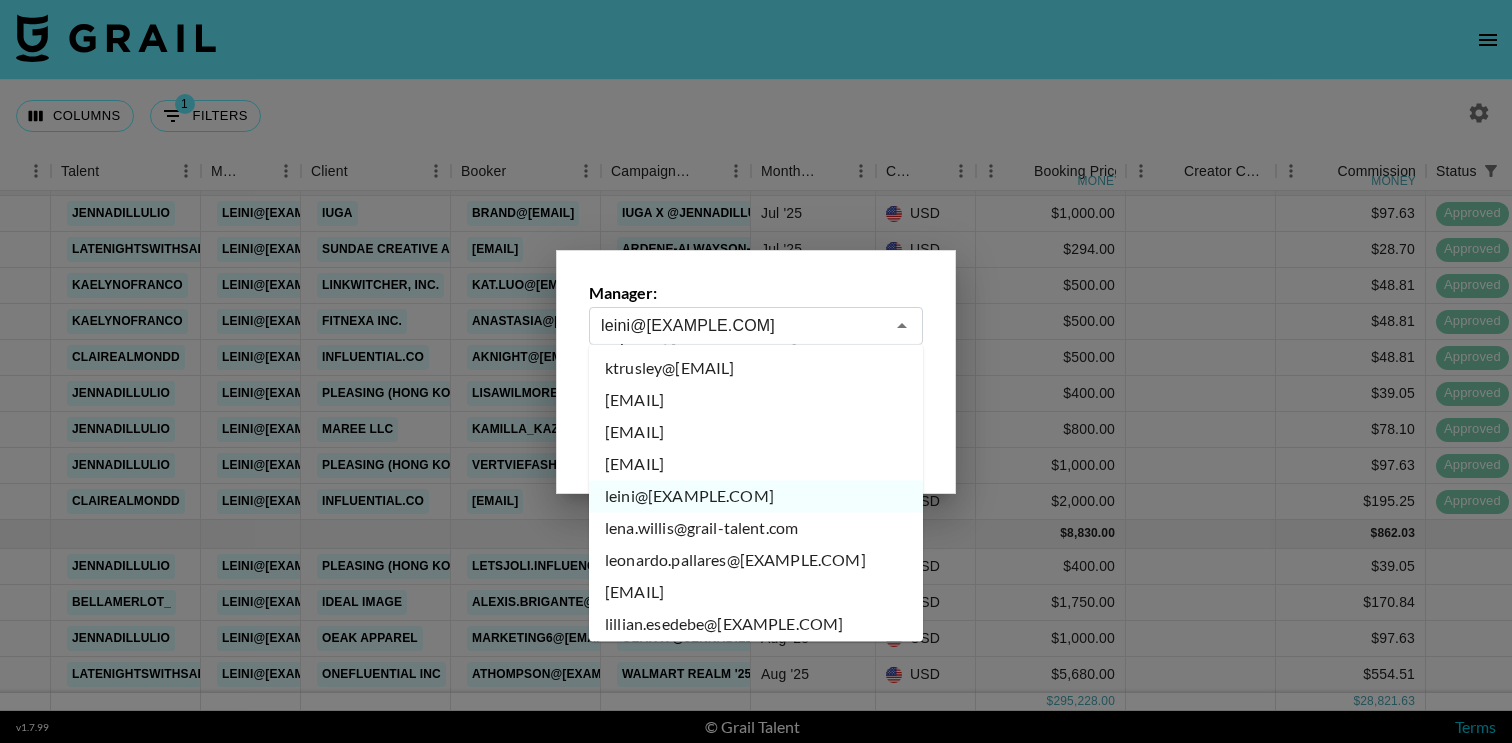 click on "lena.willis@grail-talent.com" at bounding box center (756, 529) 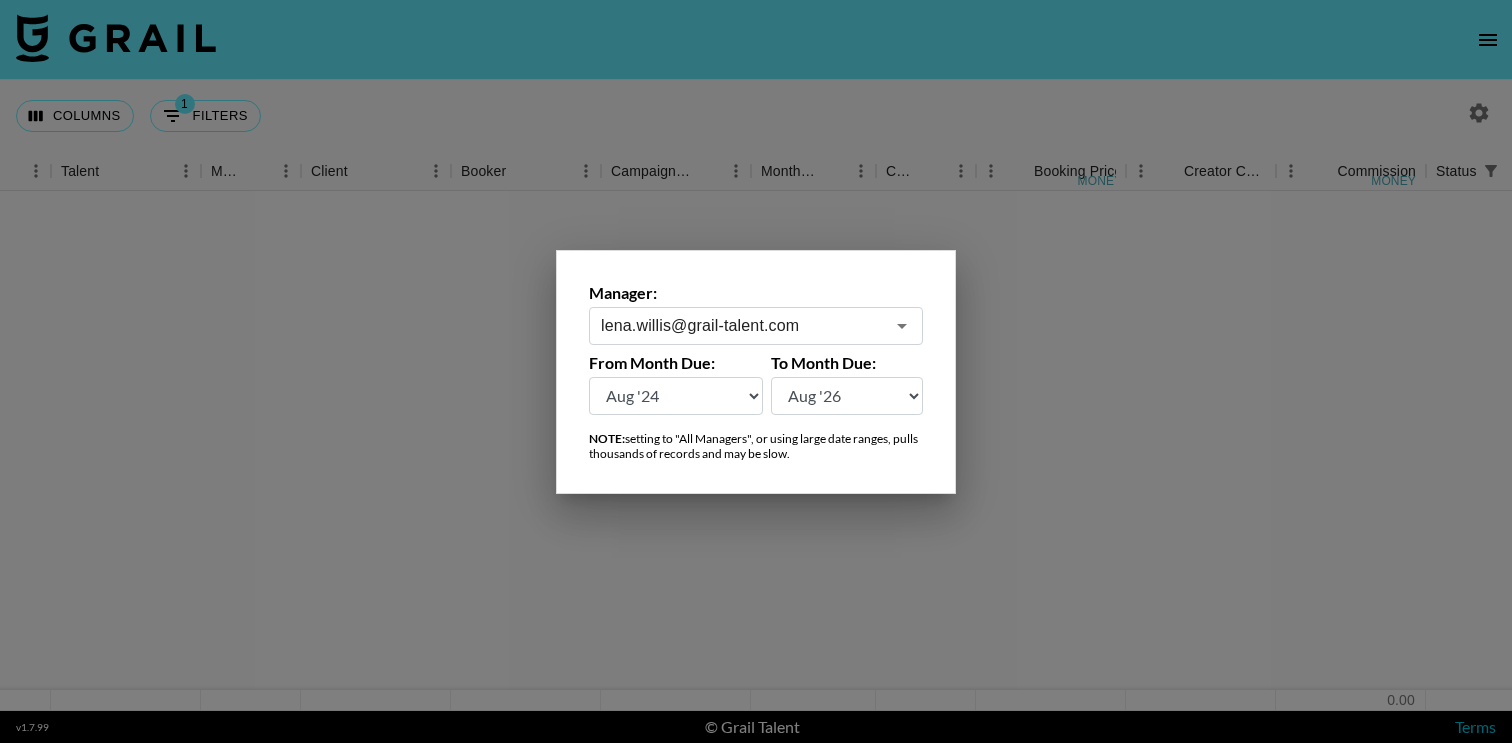 scroll, scrollTop: 0, scrollLeft: 364, axis: horizontal 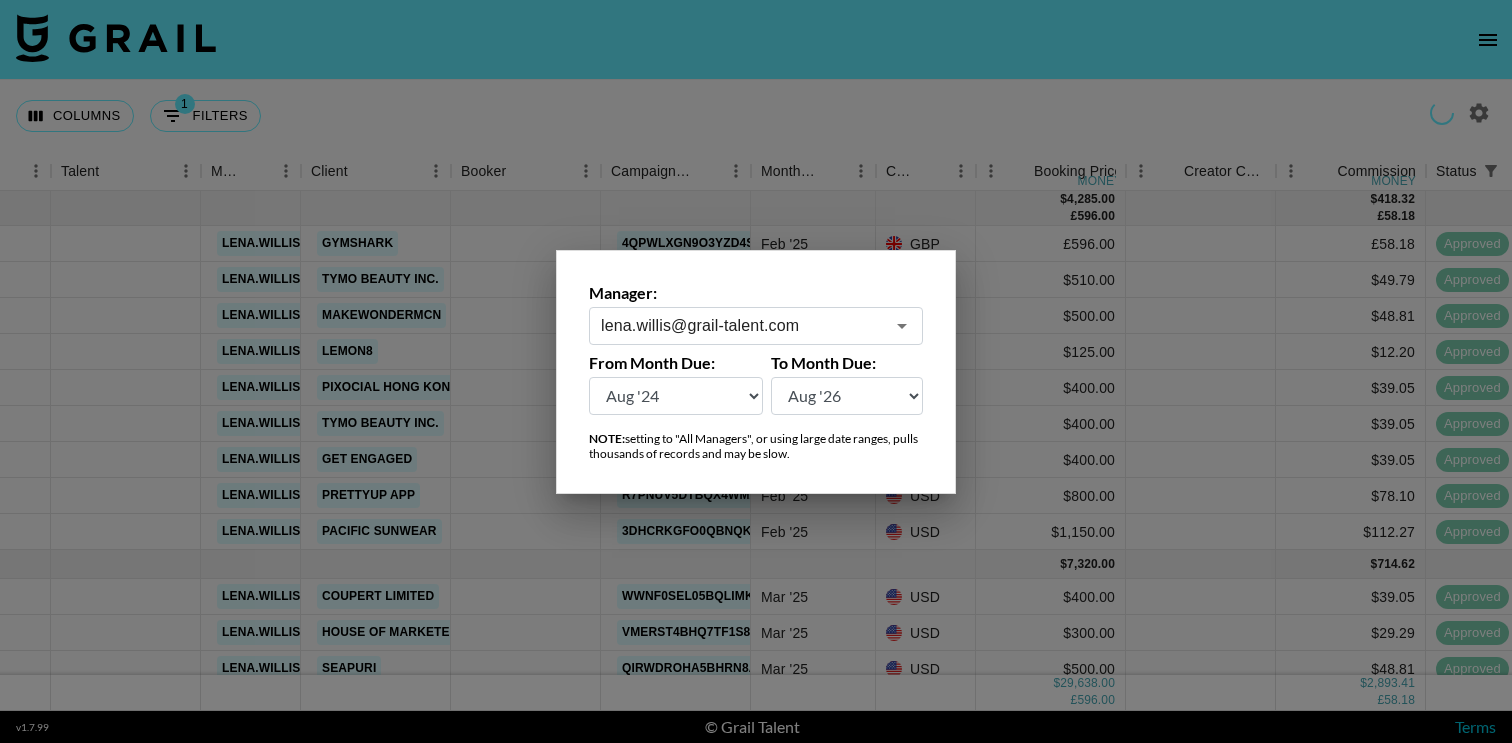 click at bounding box center [756, 371] 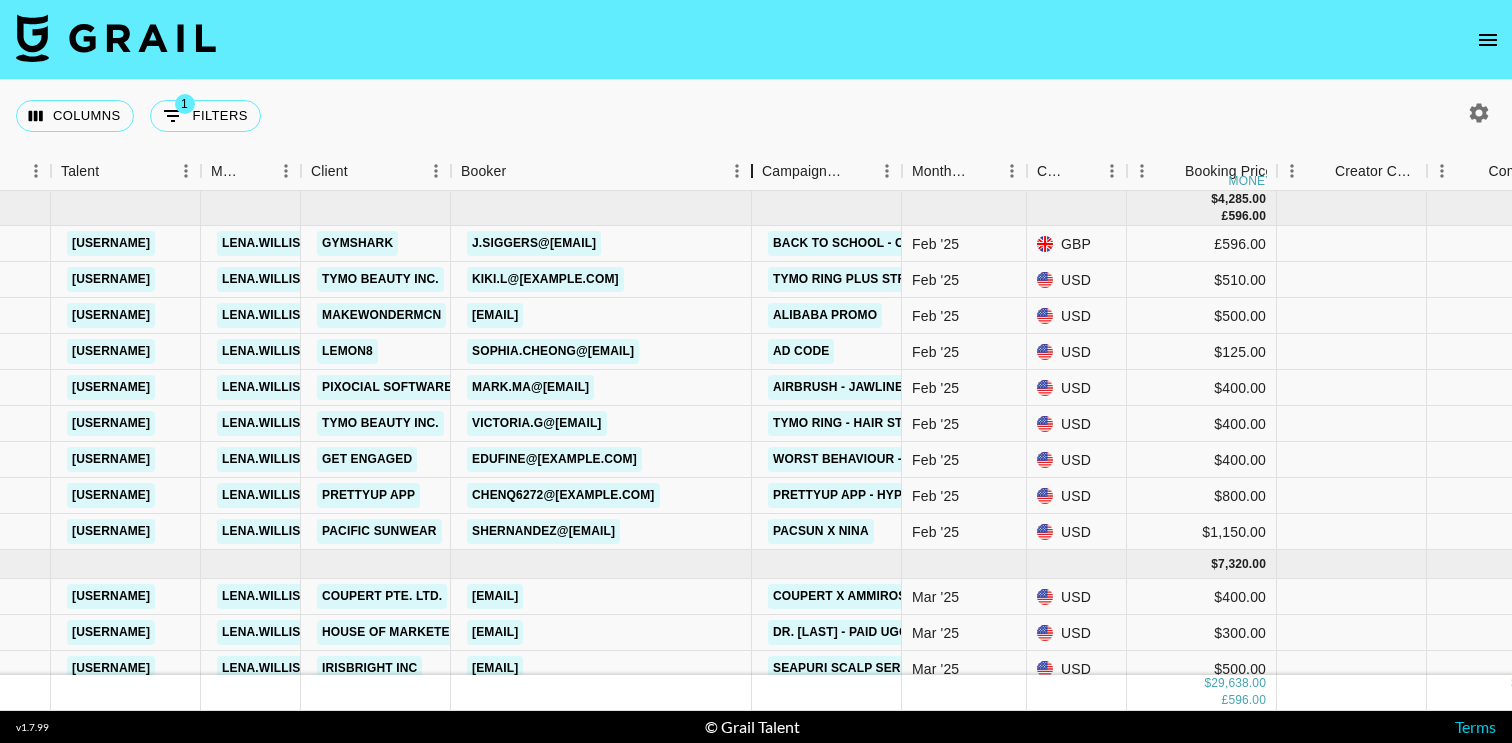 drag, startPoint x: 593, startPoint y: 177, endPoint x: 755, endPoint y: 173, distance: 162.04938 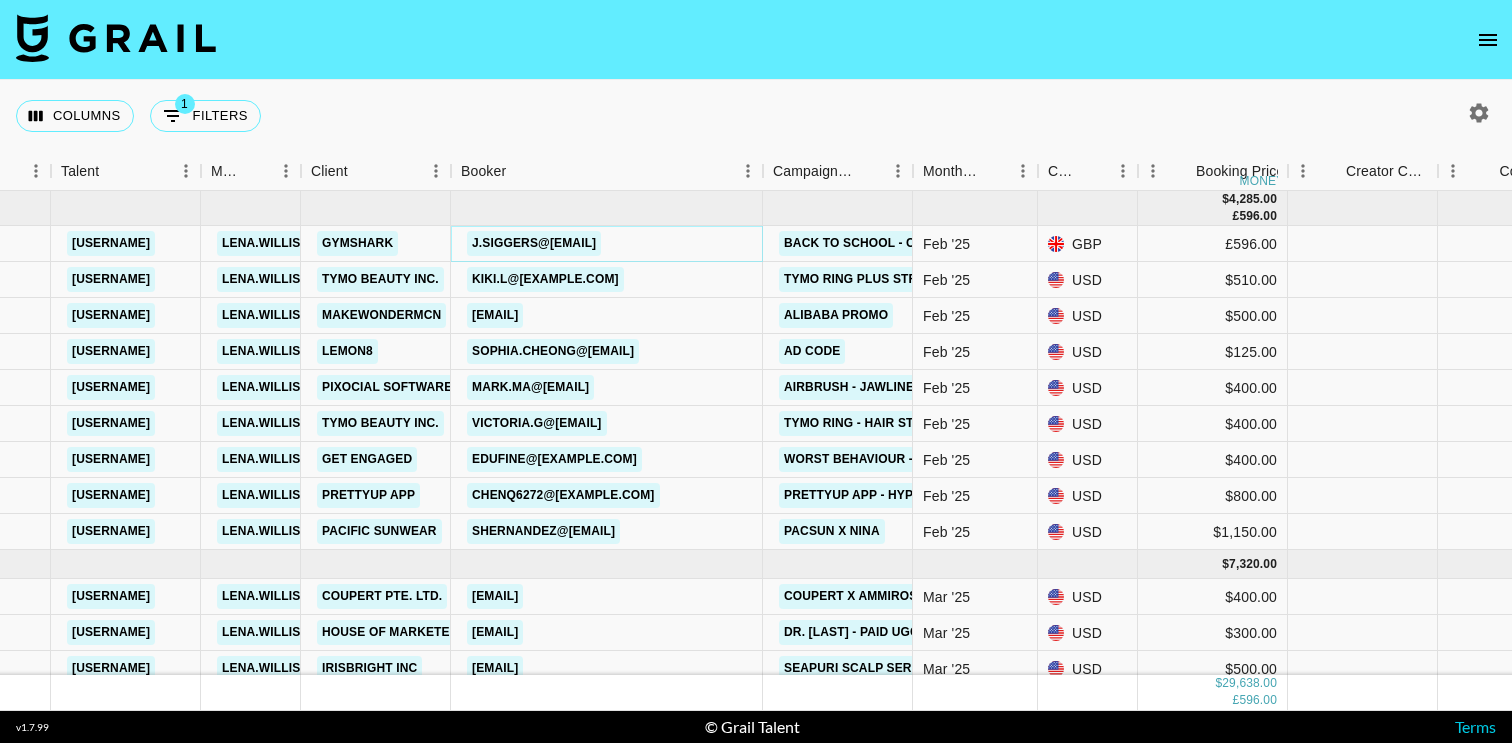copy on "j.siggers@[EMAIL]" 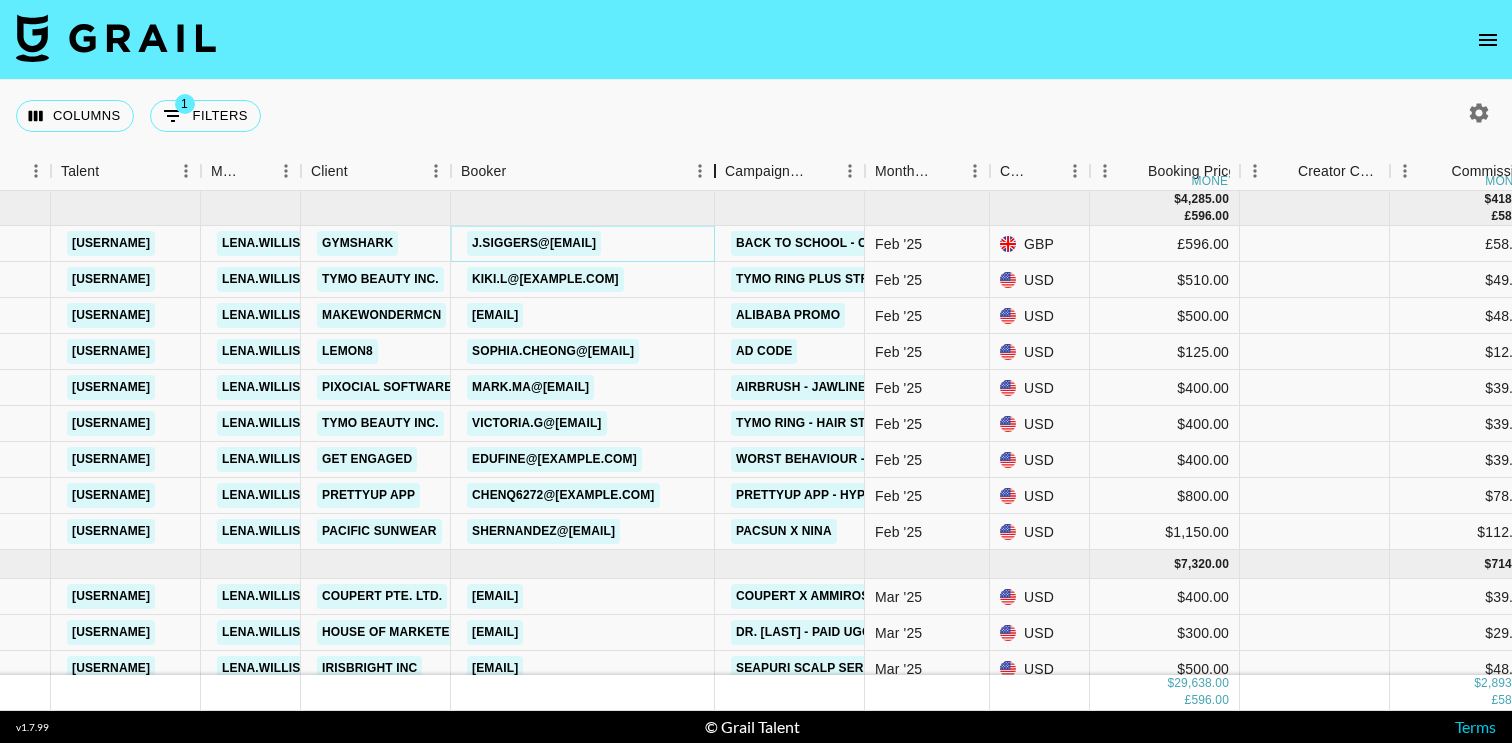 drag, startPoint x: 602, startPoint y: 174, endPoint x: 715, endPoint y: 169, distance: 113.110565 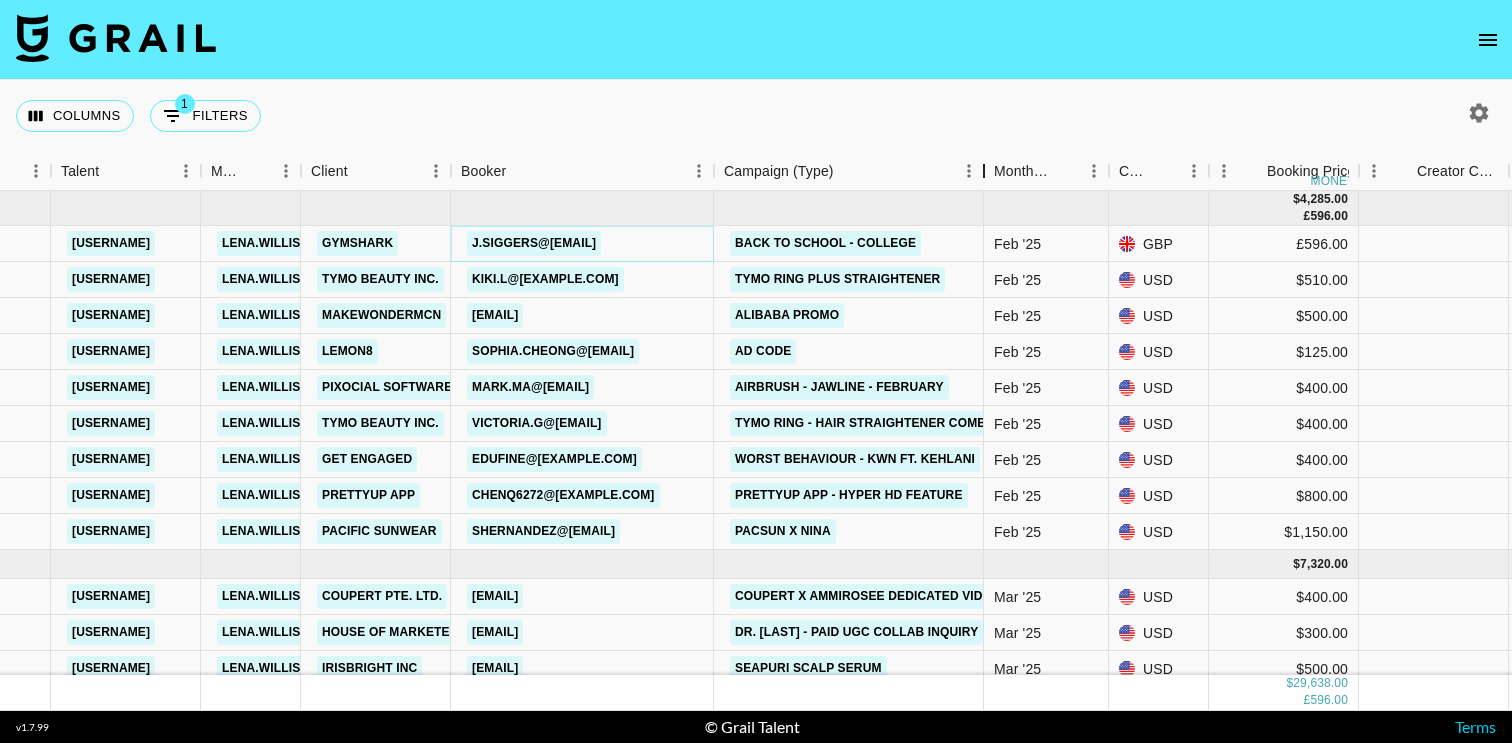 drag, startPoint x: 865, startPoint y: 162, endPoint x: 989, endPoint y: 159, distance: 124.036285 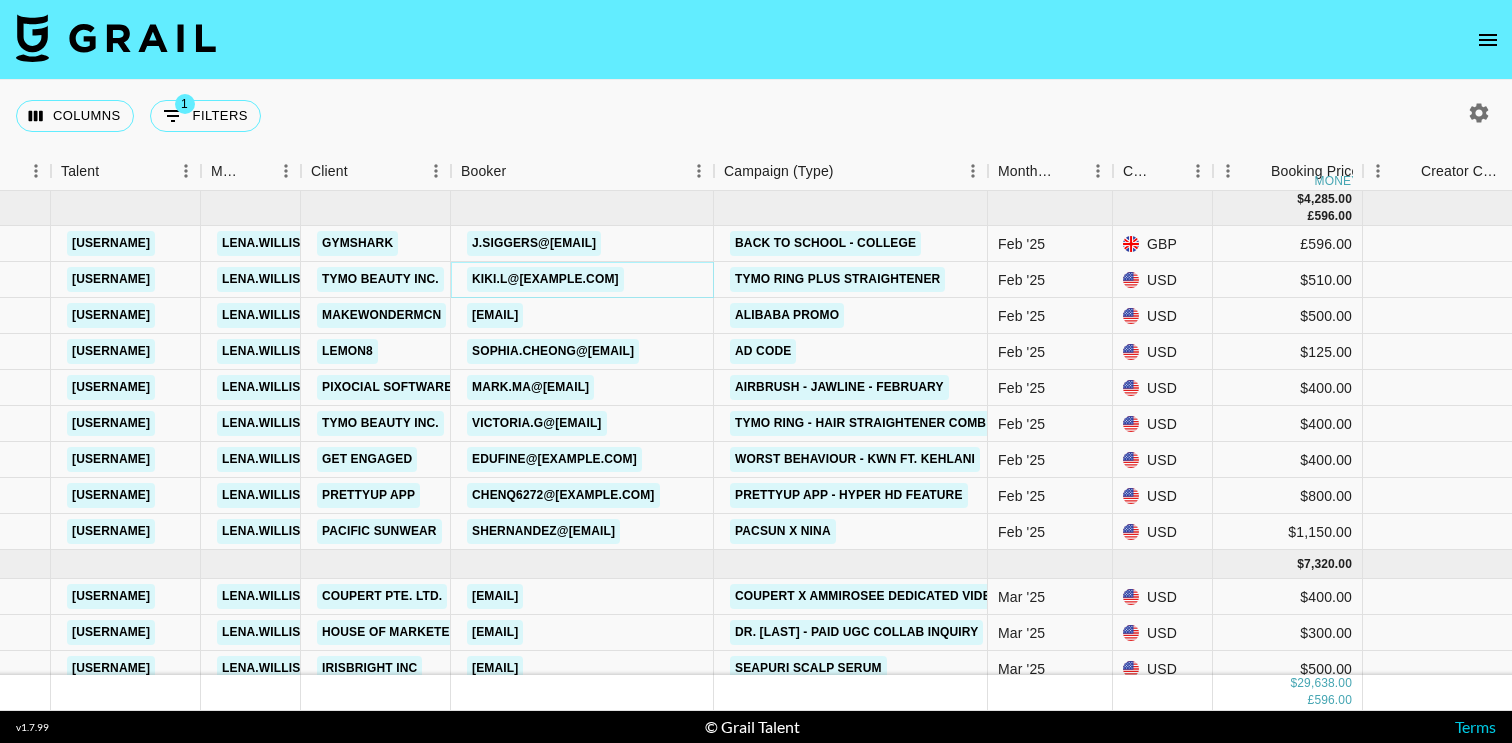 copy on "kiki.l@[EXAMPLE.COM]" 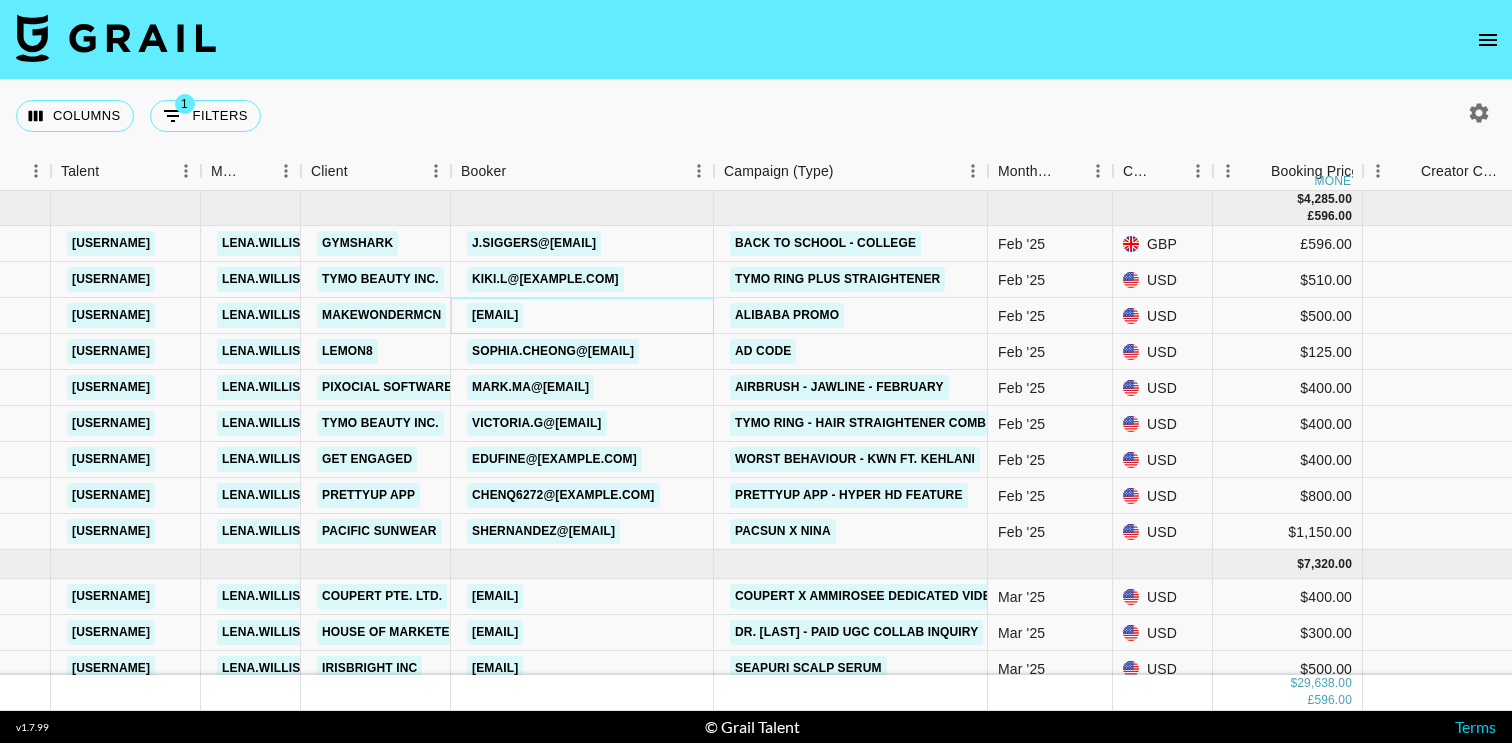 copy on "[EMAIL]" 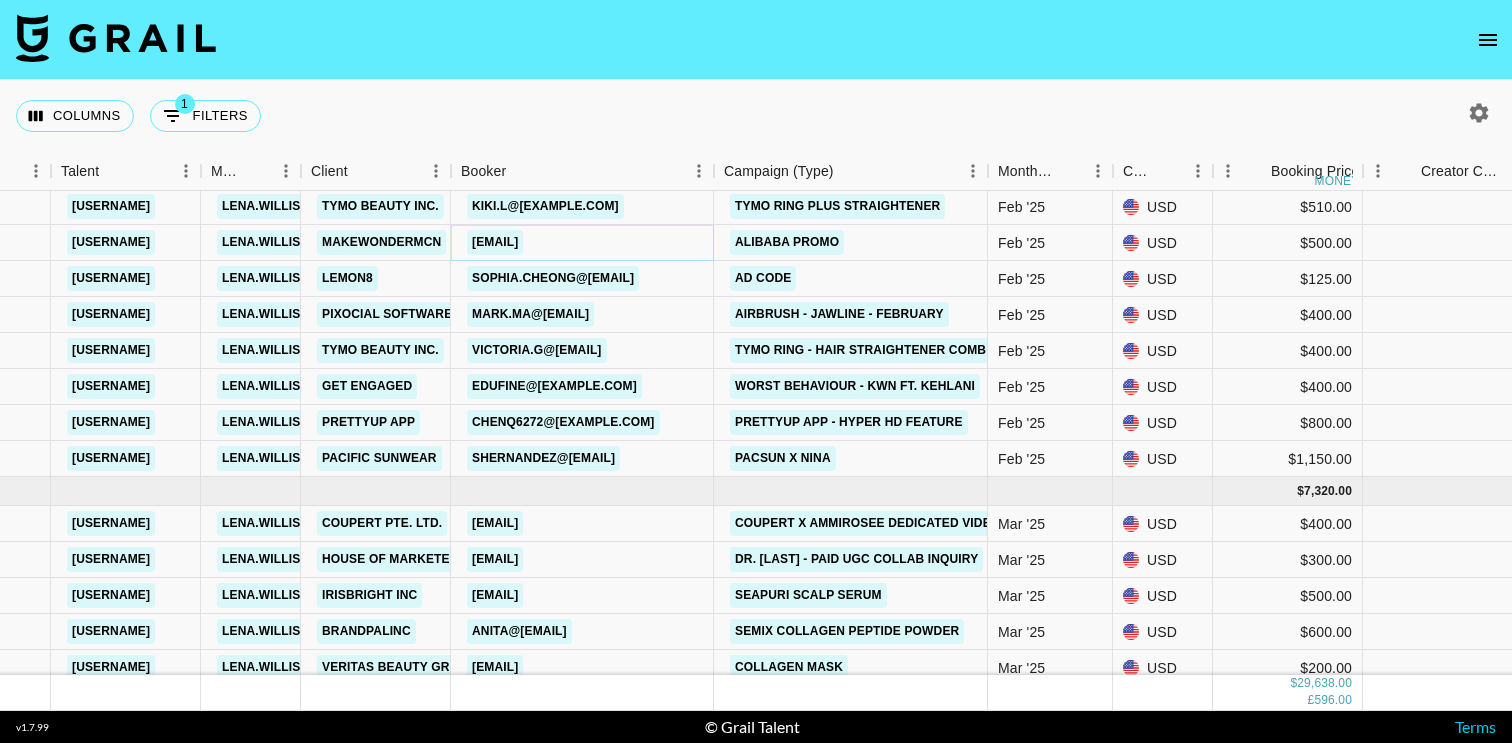 scroll, scrollTop: 74, scrollLeft: 364, axis: both 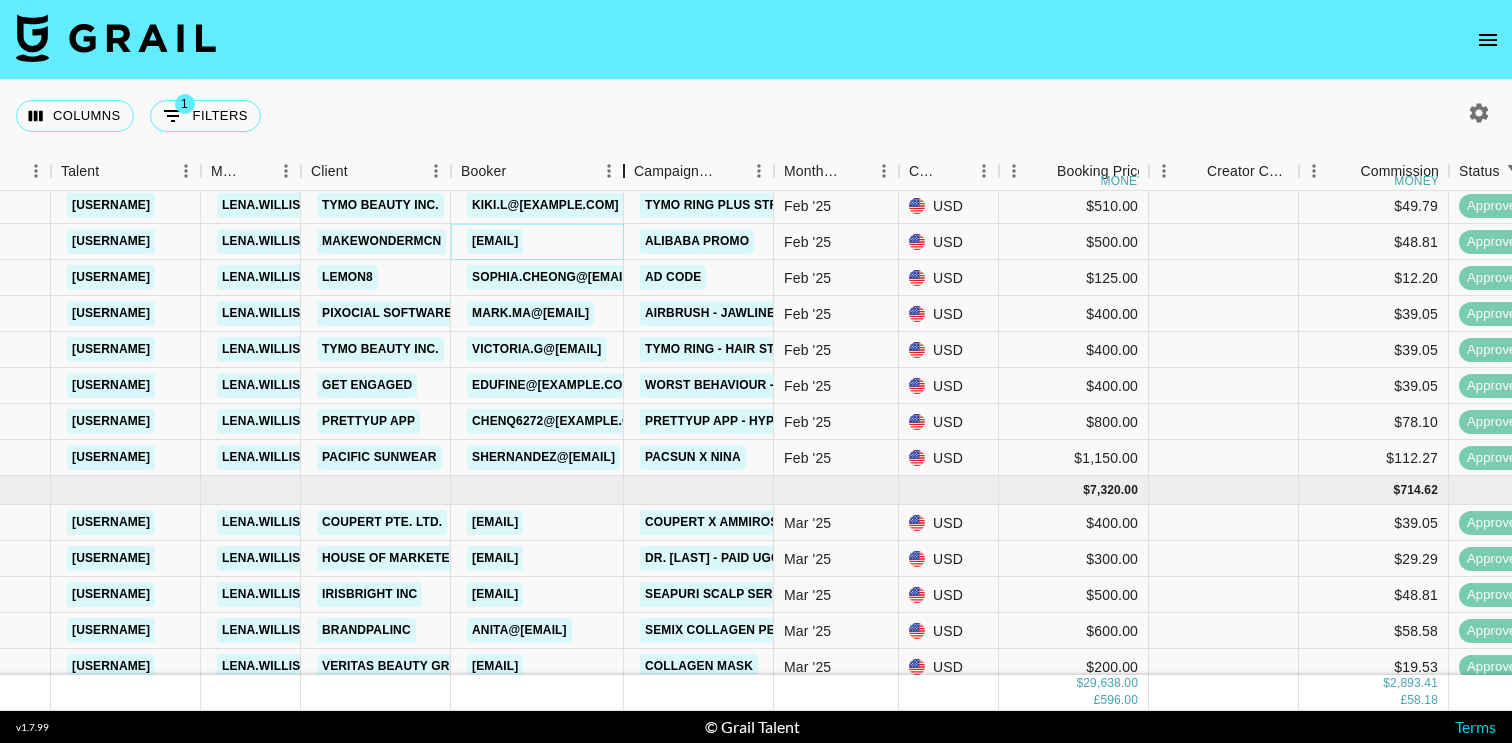 drag, startPoint x: 598, startPoint y: 166, endPoint x: 813, endPoint y: 171, distance: 215.05814 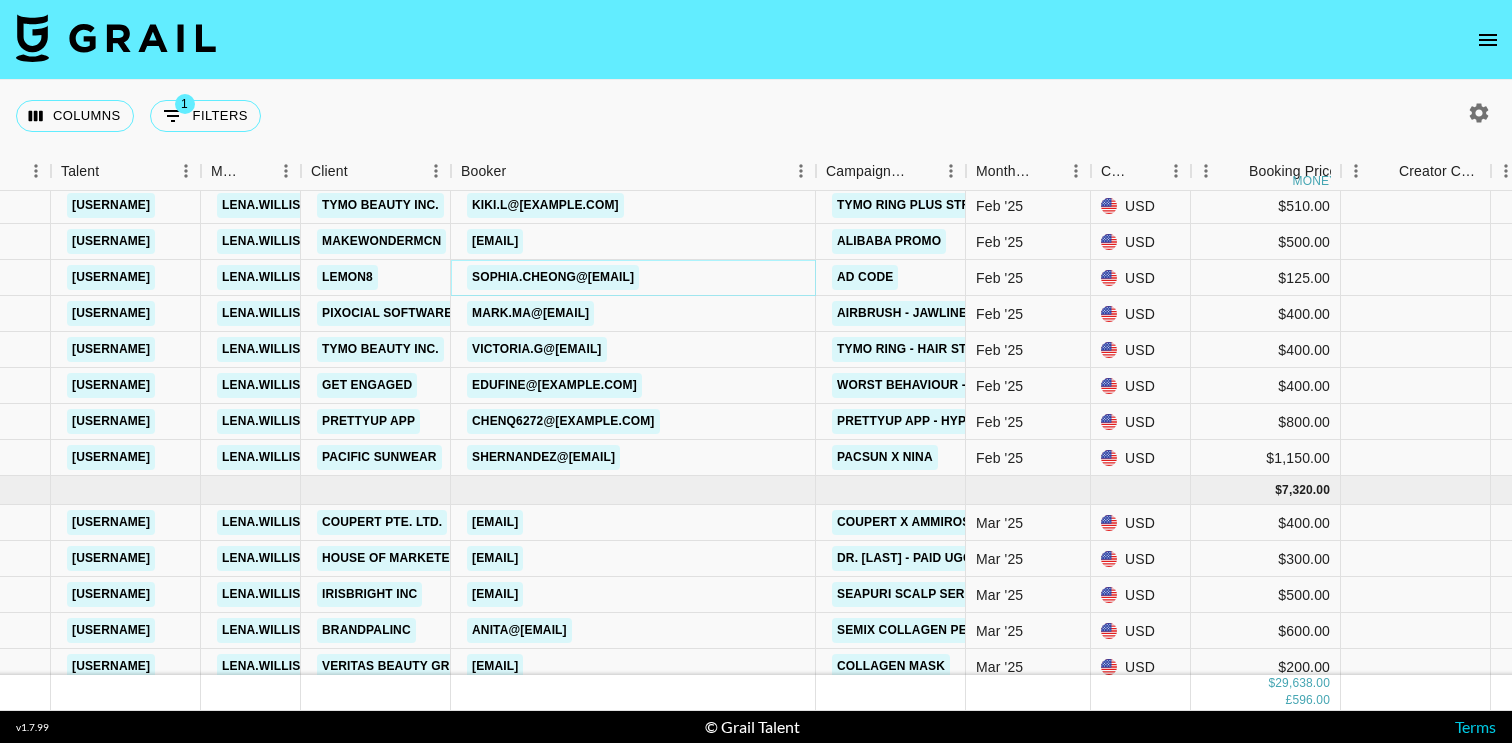 copy on "sophia.cheong@[EMAIL]" 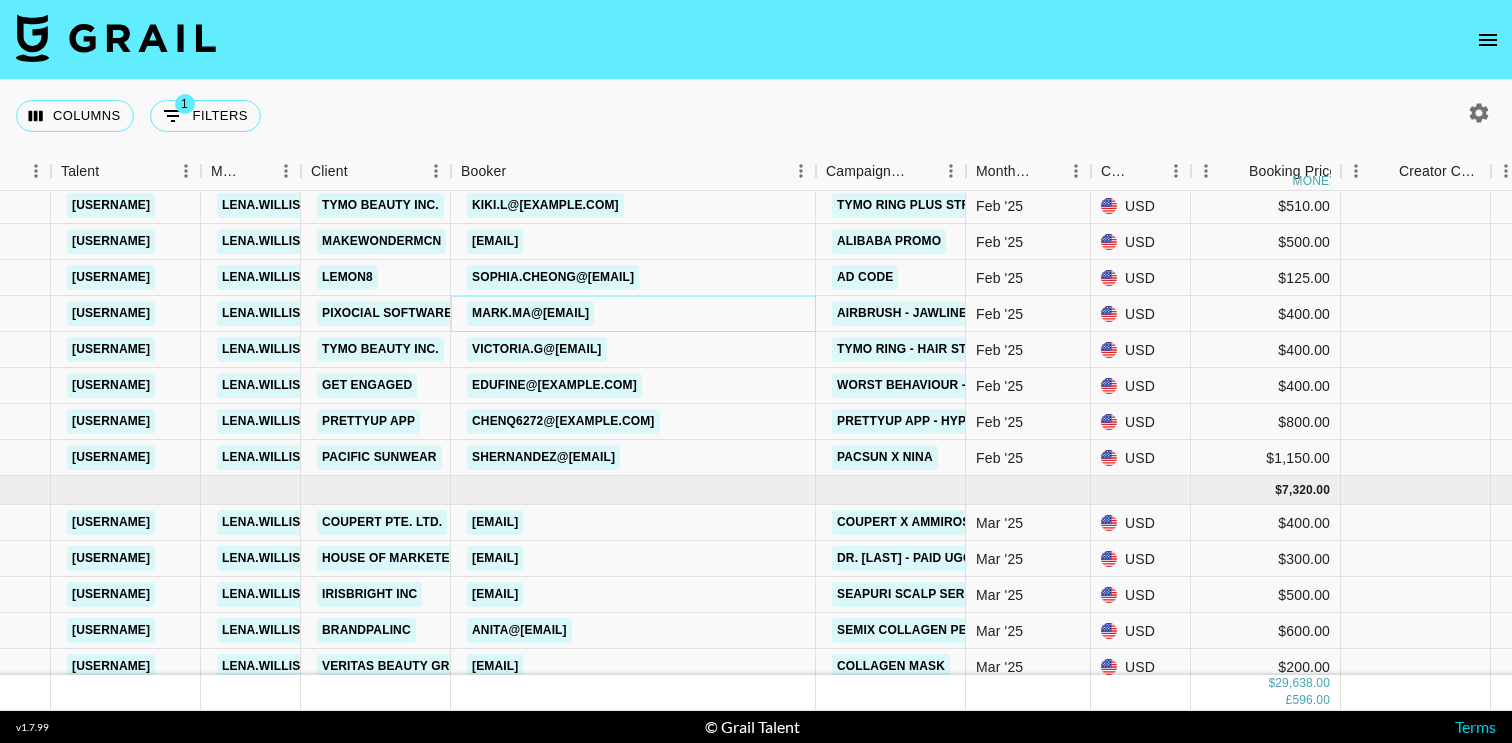 copy on "mark.ma@[EMAIL]" 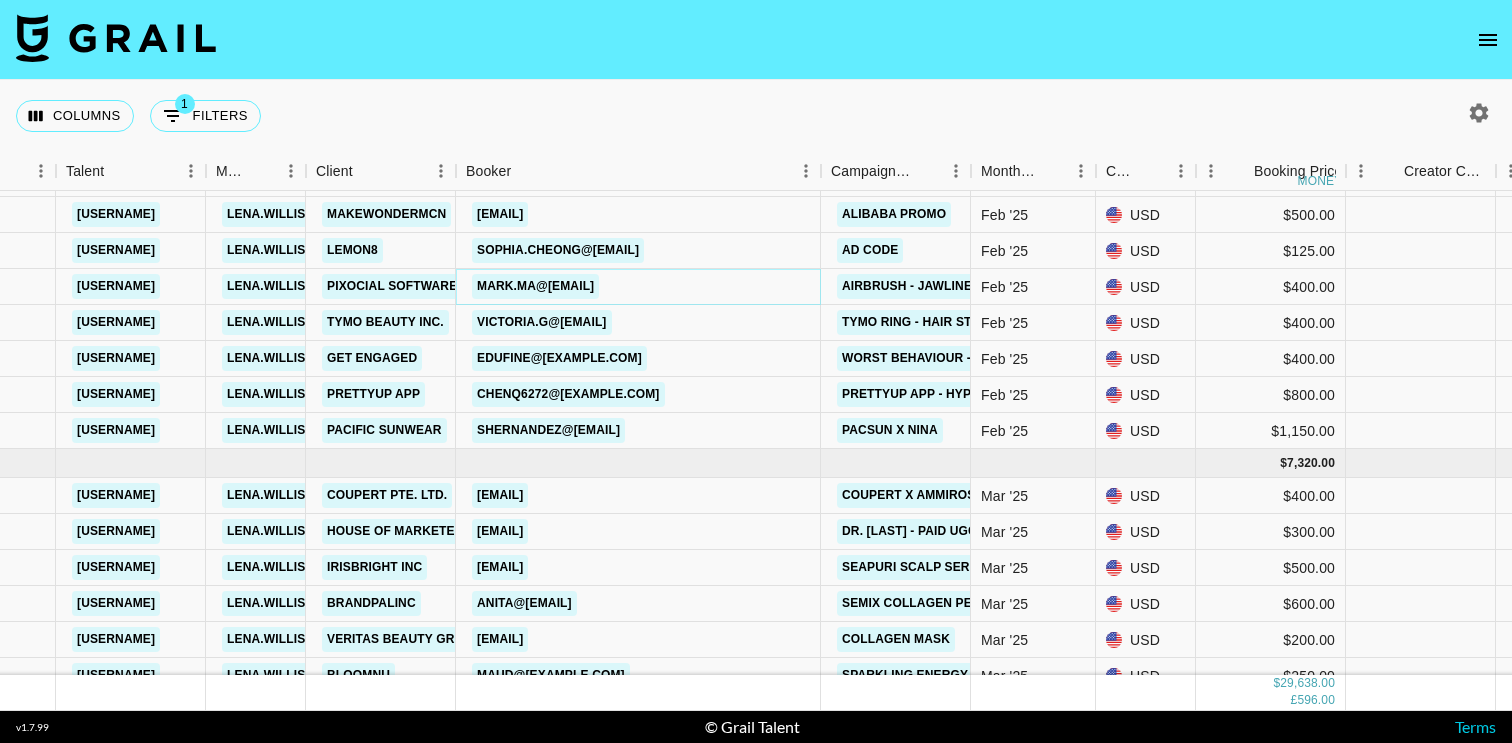 scroll, scrollTop: 103, scrollLeft: 359, axis: both 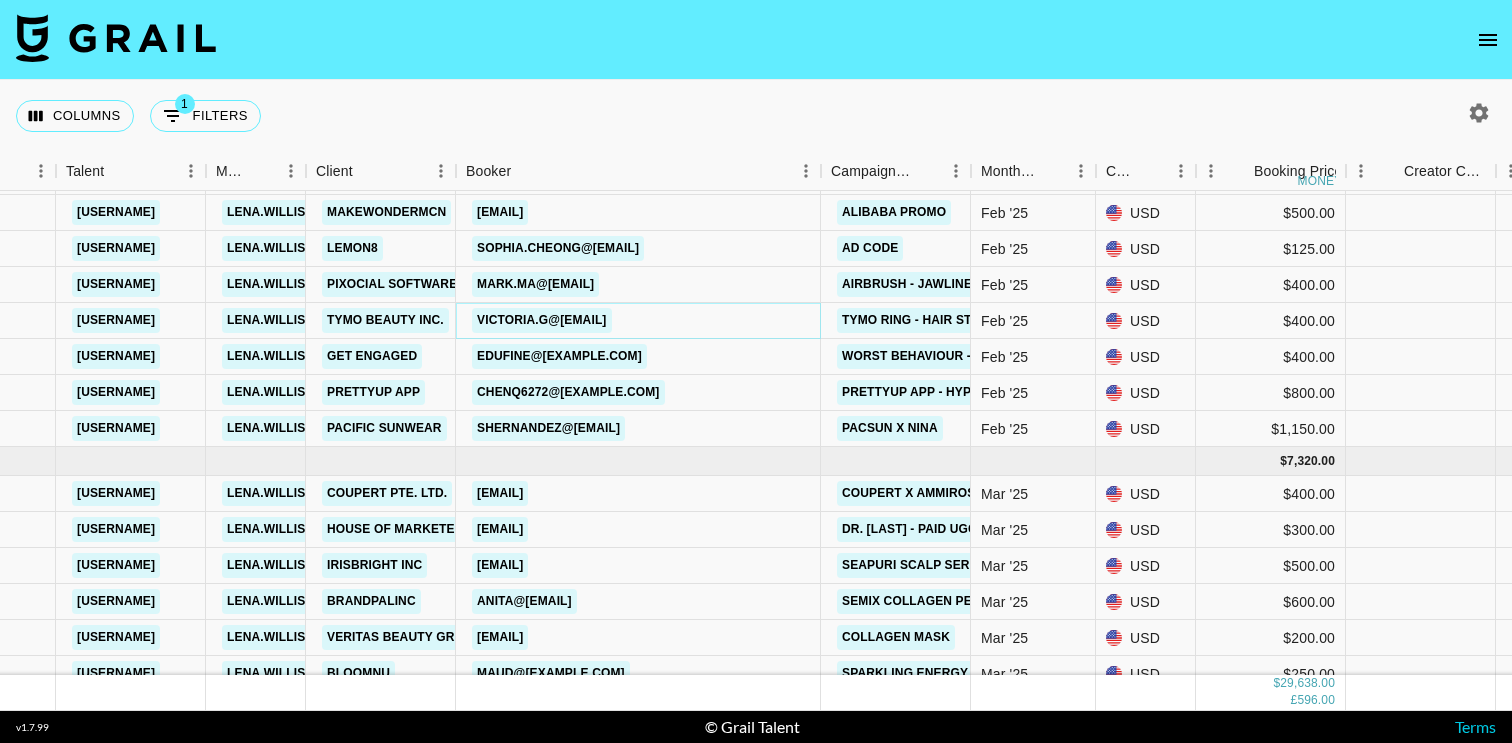copy on "victoria.g@[EMAIL]" 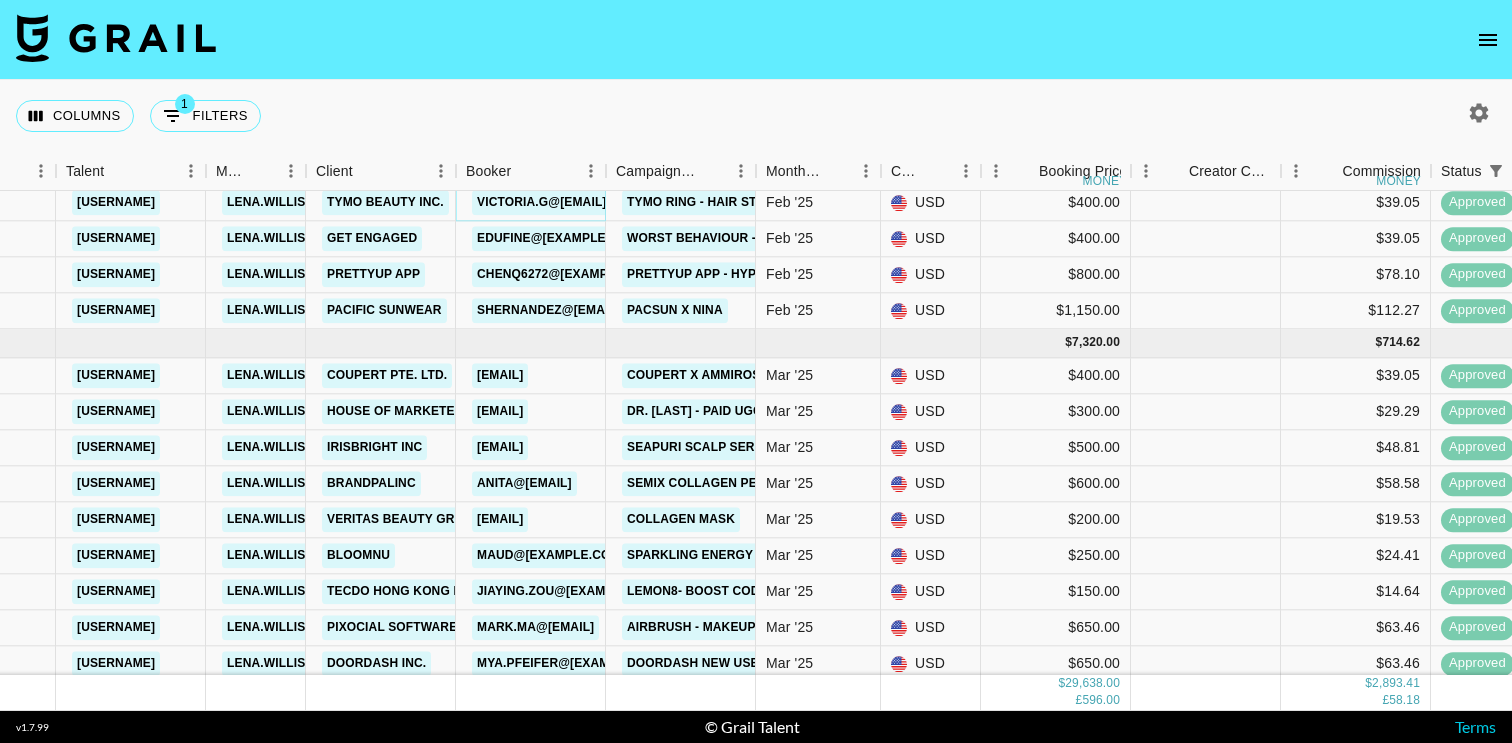 scroll, scrollTop: 224, scrollLeft: 359, axis: both 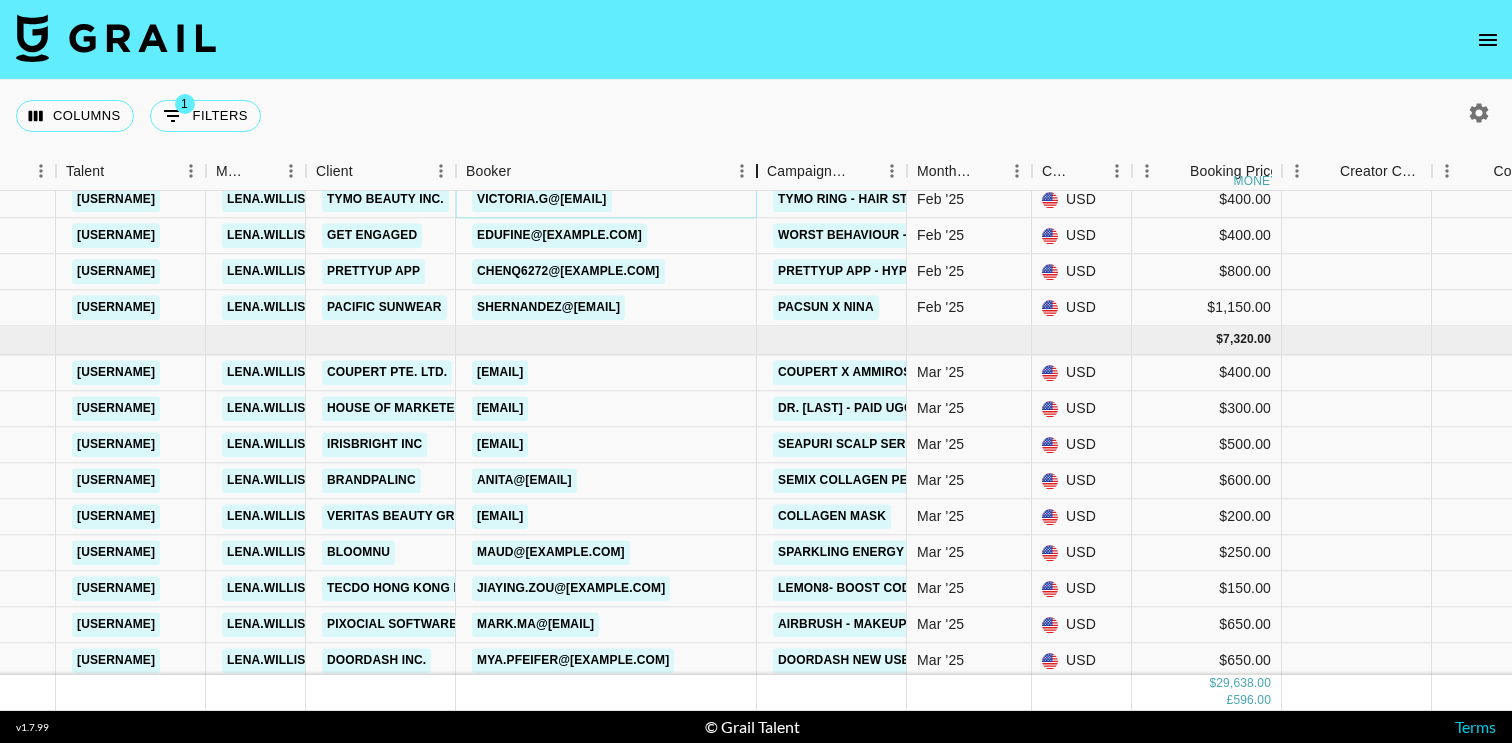 drag, startPoint x: 605, startPoint y: 167, endPoint x: 756, endPoint y: 172, distance: 151.08276 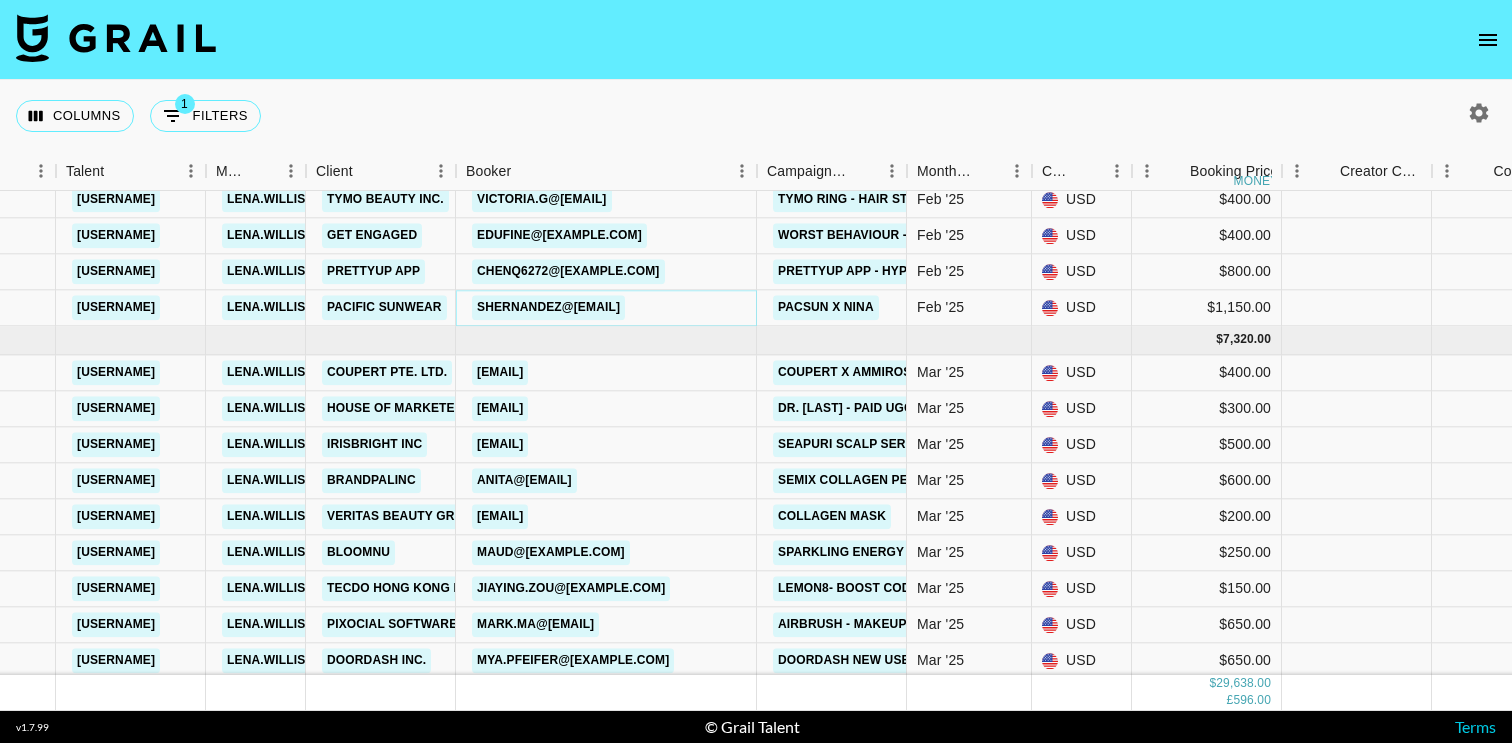 copy on "SHernandez@[EMAIL]" 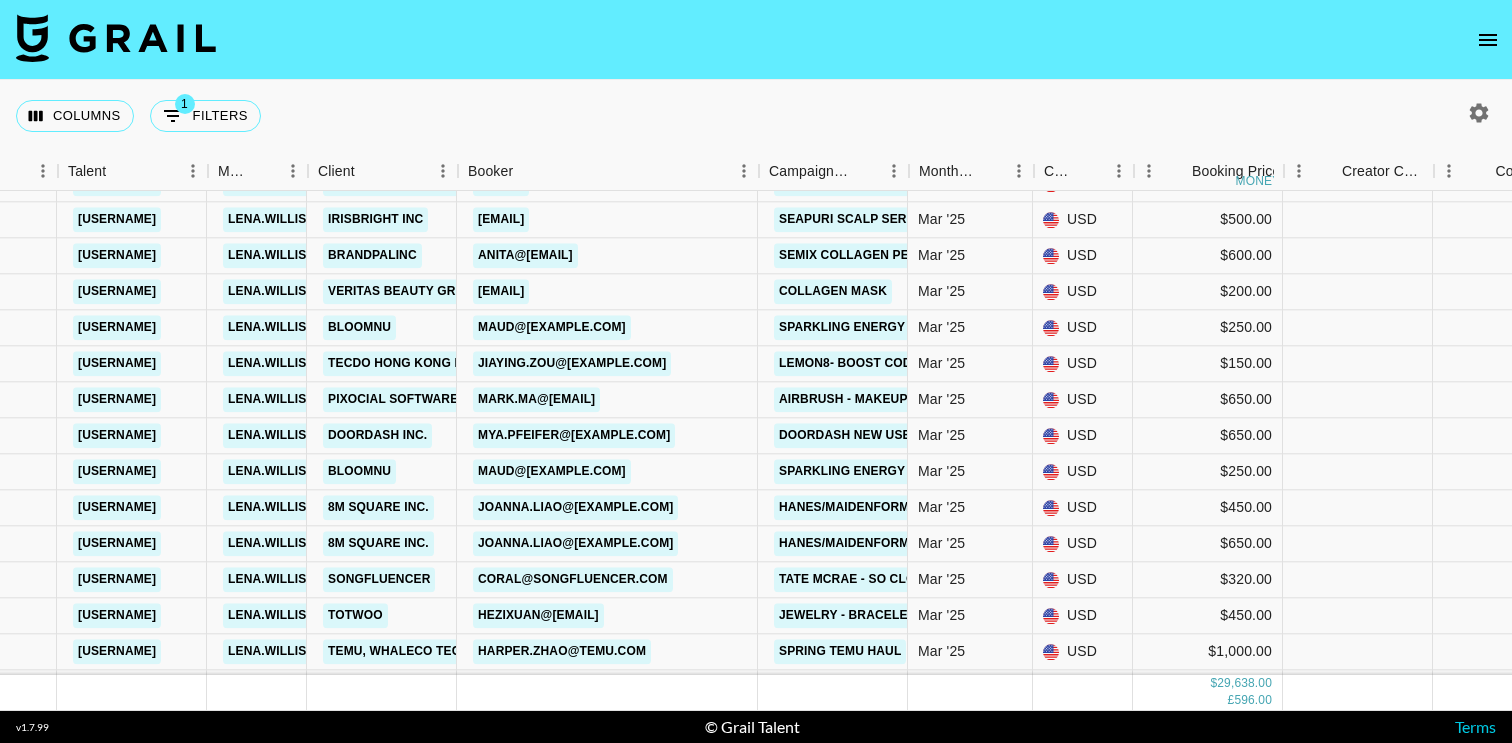 scroll, scrollTop: 449, scrollLeft: 356, axis: both 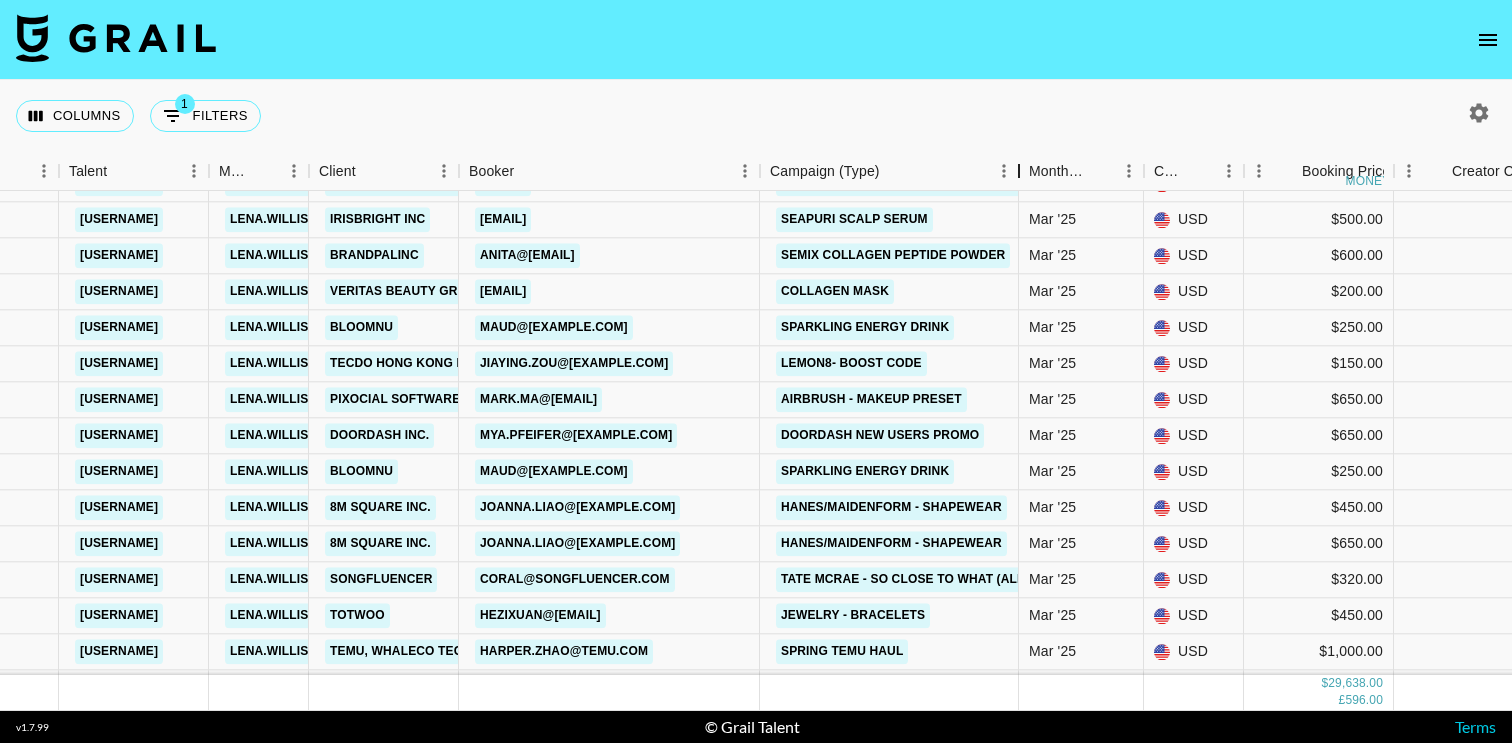 drag, startPoint x: 905, startPoint y: 176, endPoint x: 1022, endPoint y: 177, distance: 117.00427 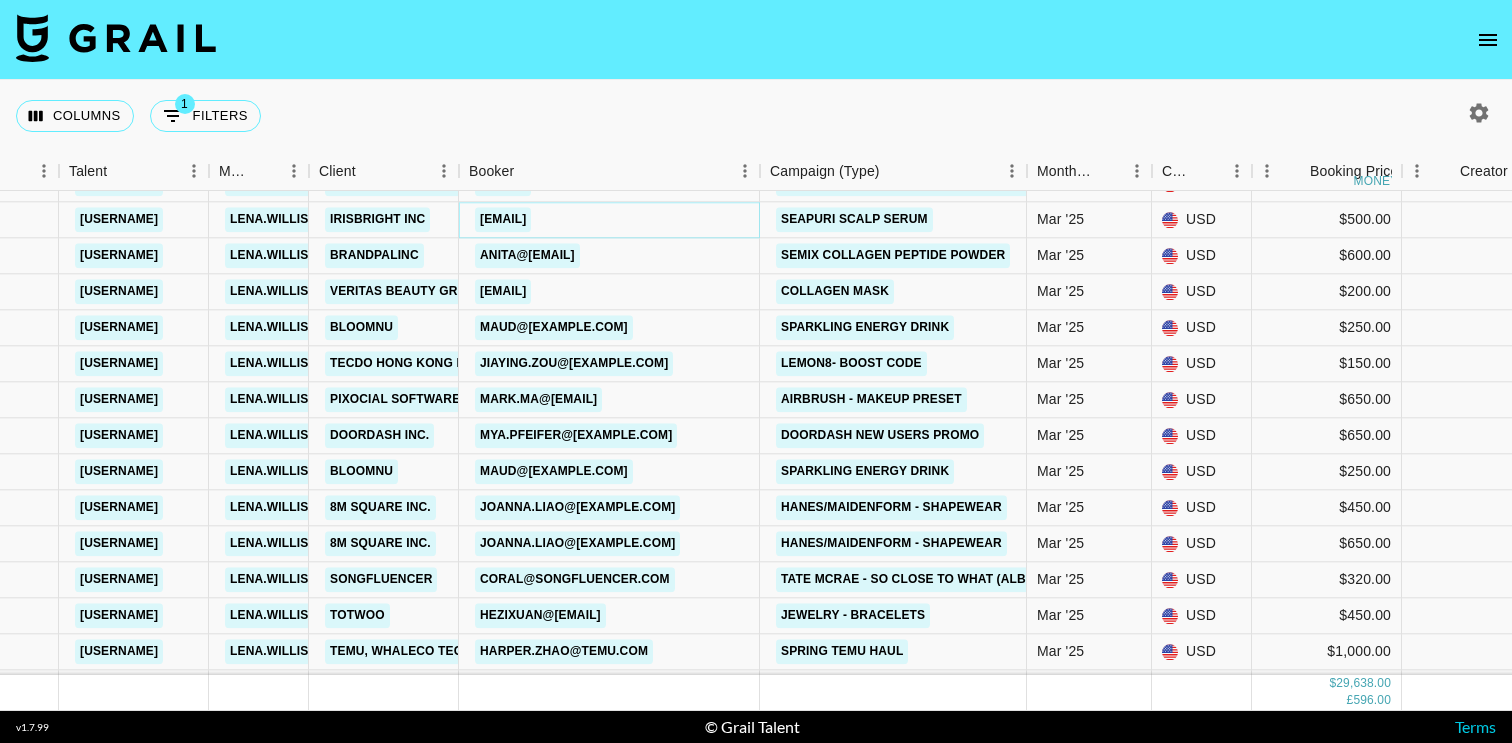 copy on "[EMAIL]" 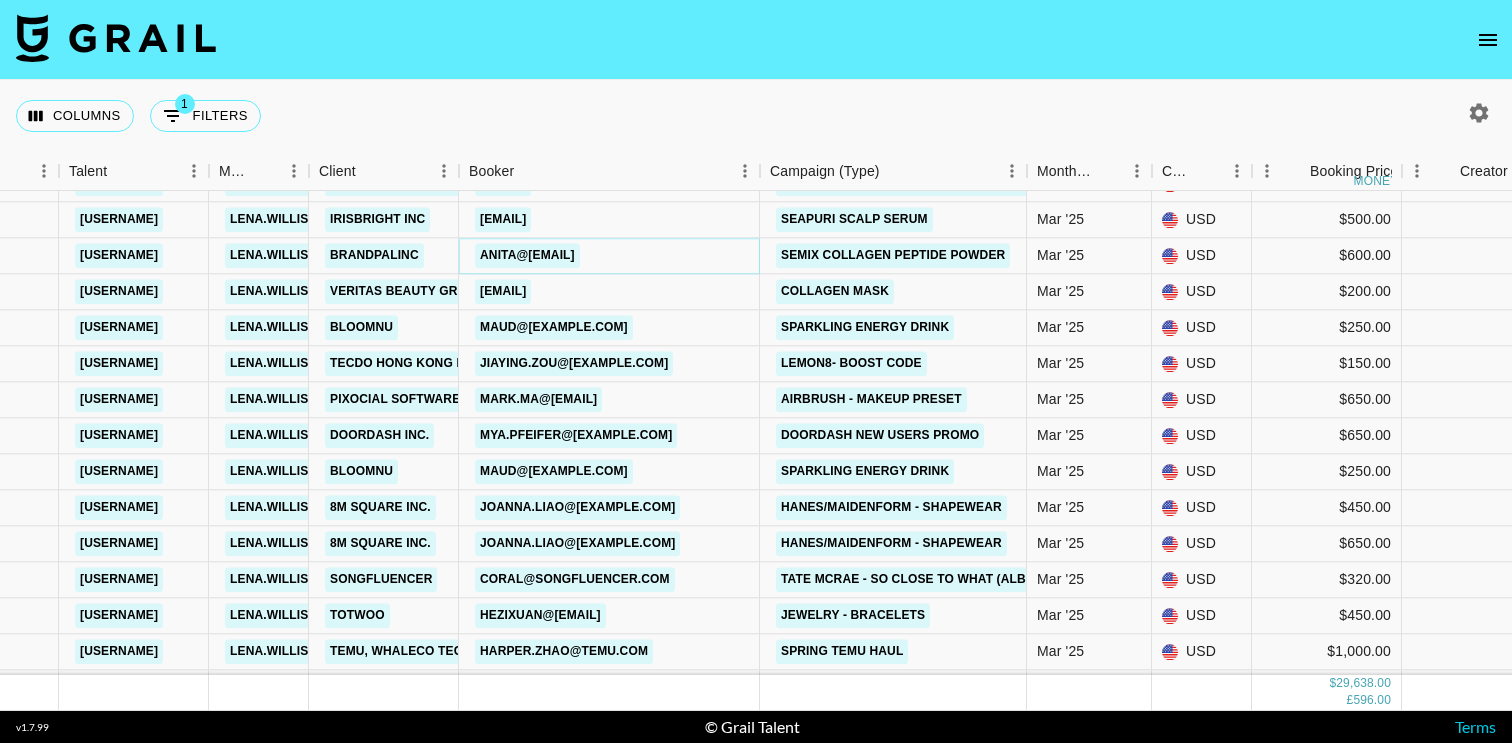 copy on "anita@[EMAIL]" 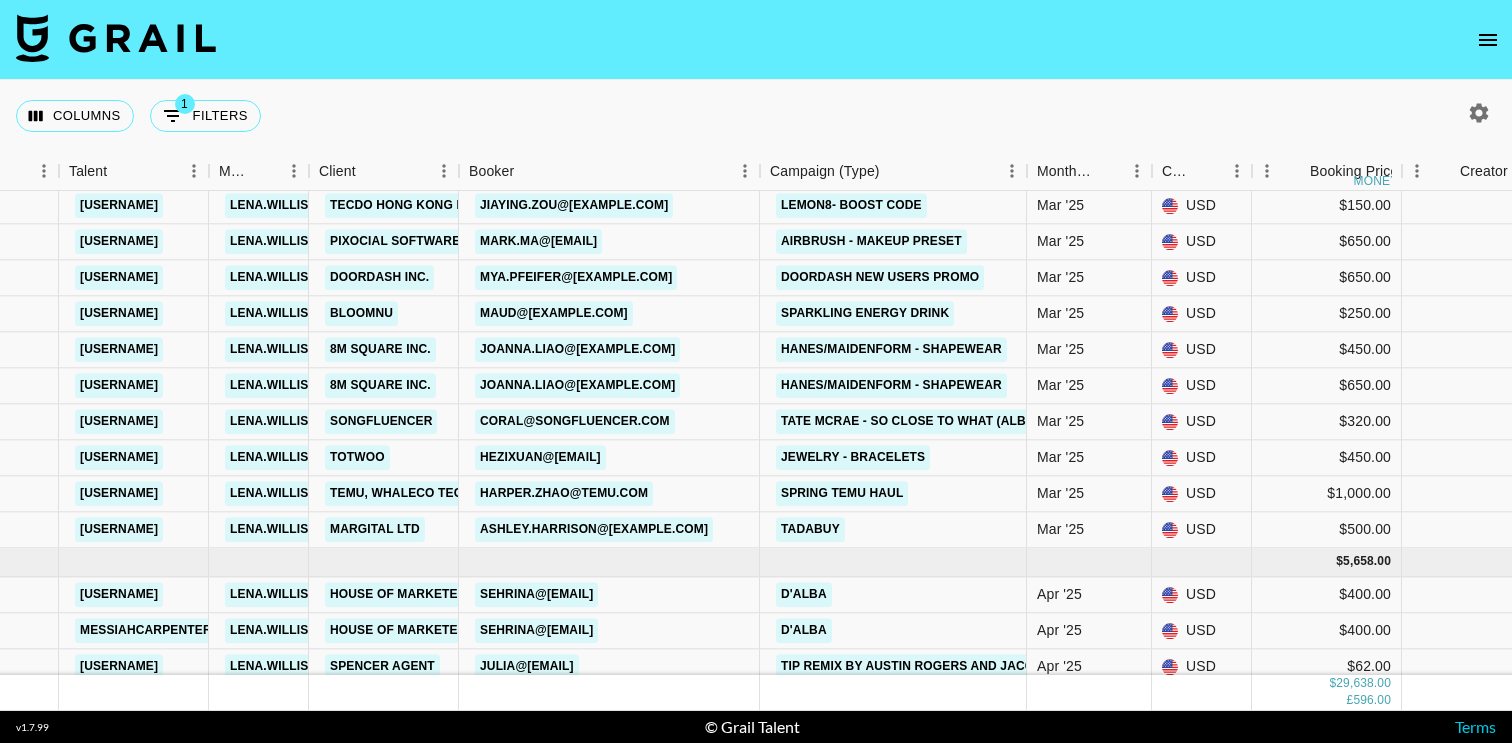 scroll, scrollTop: 613, scrollLeft: 356, axis: both 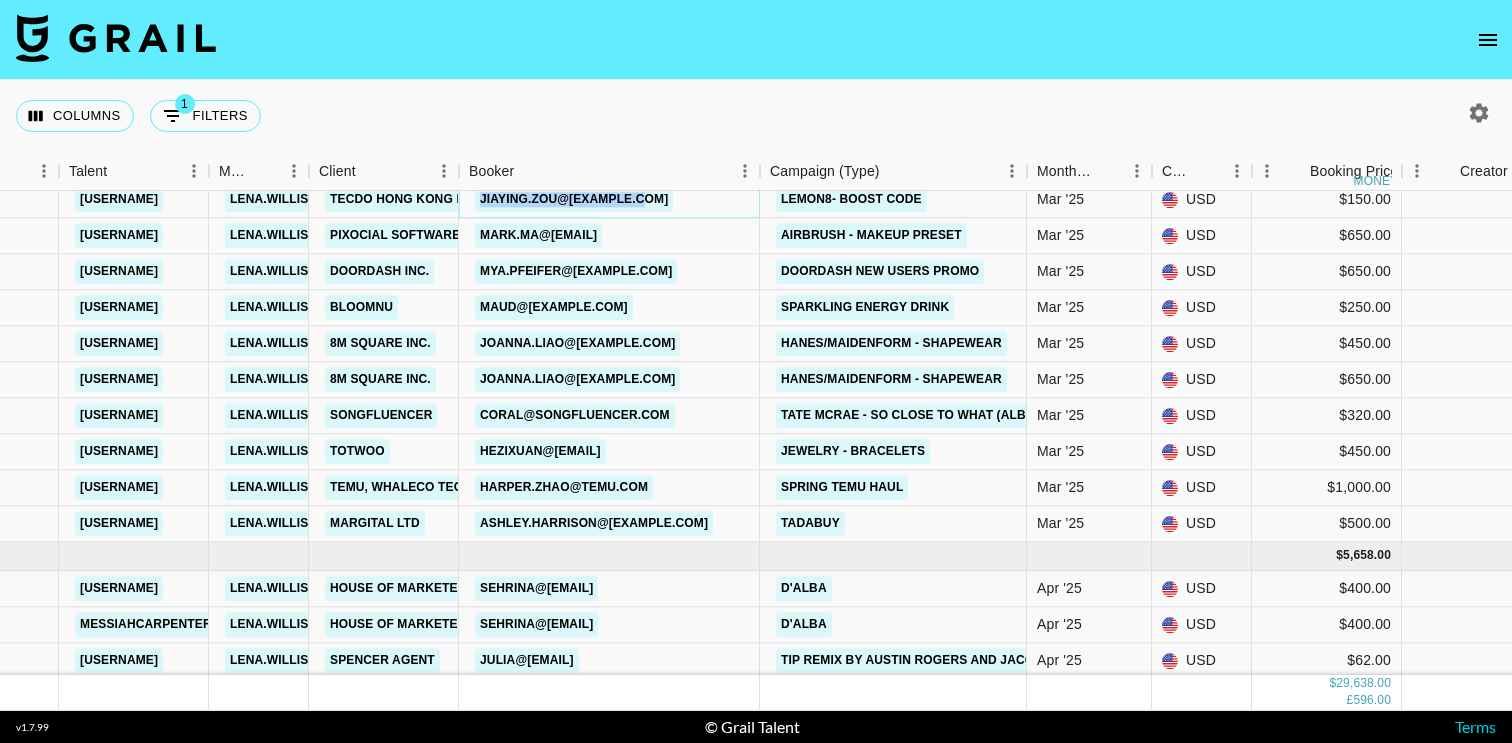 copy on "jiaying.zou@[EXAMPLE.COM]" 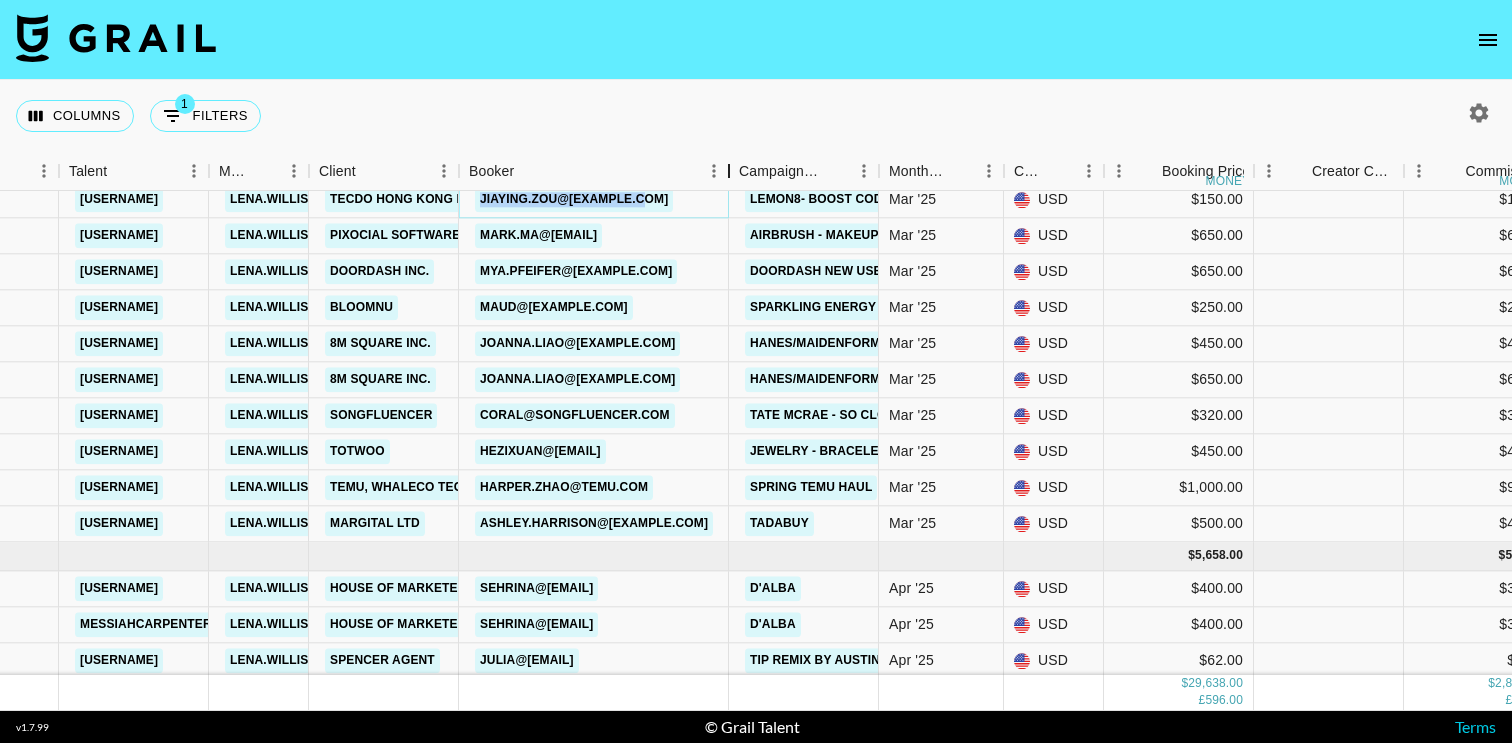 drag, startPoint x: 607, startPoint y: 171, endPoint x: 721, endPoint y: 170, distance: 114.00439 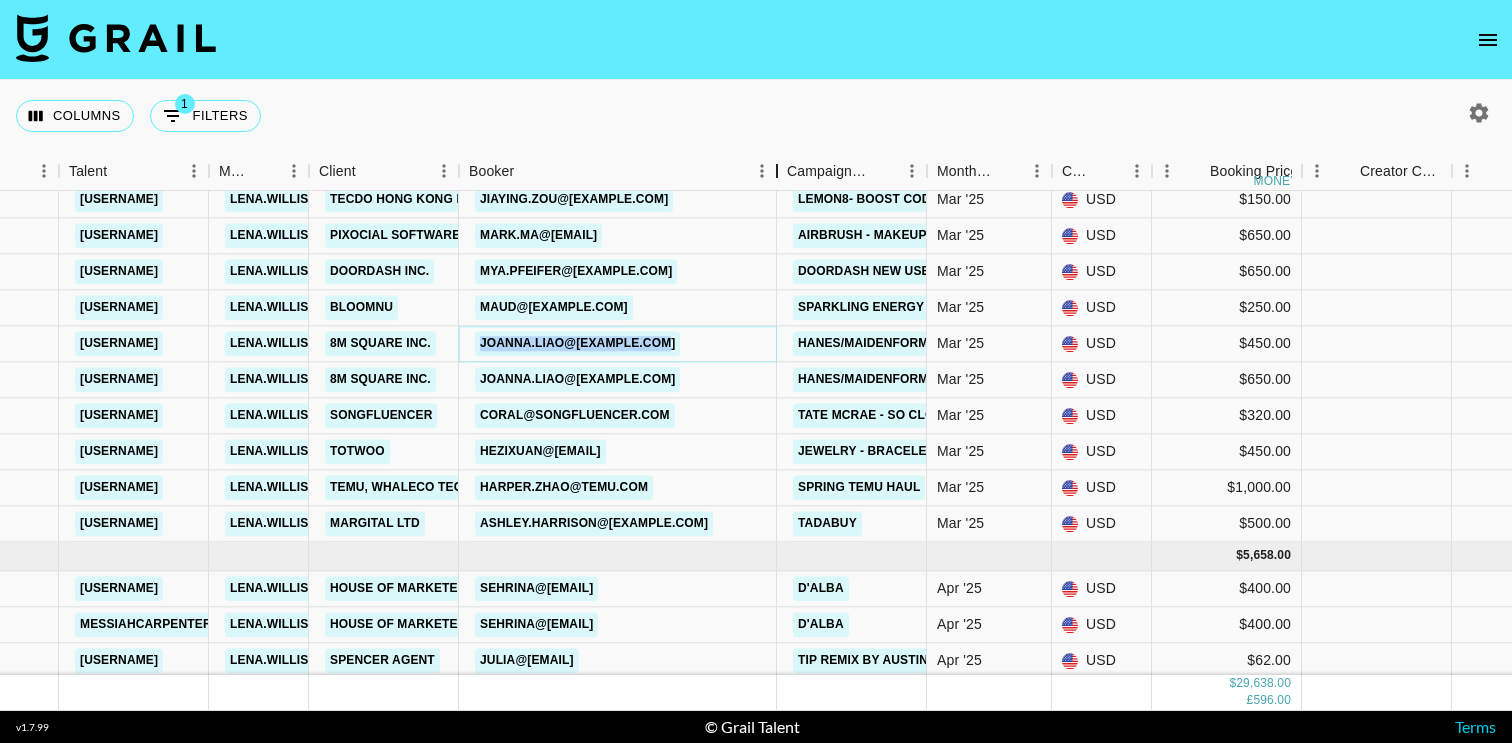 drag, startPoint x: 613, startPoint y: 172, endPoint x: 788, endPoint y: 184, distance: 175.41095 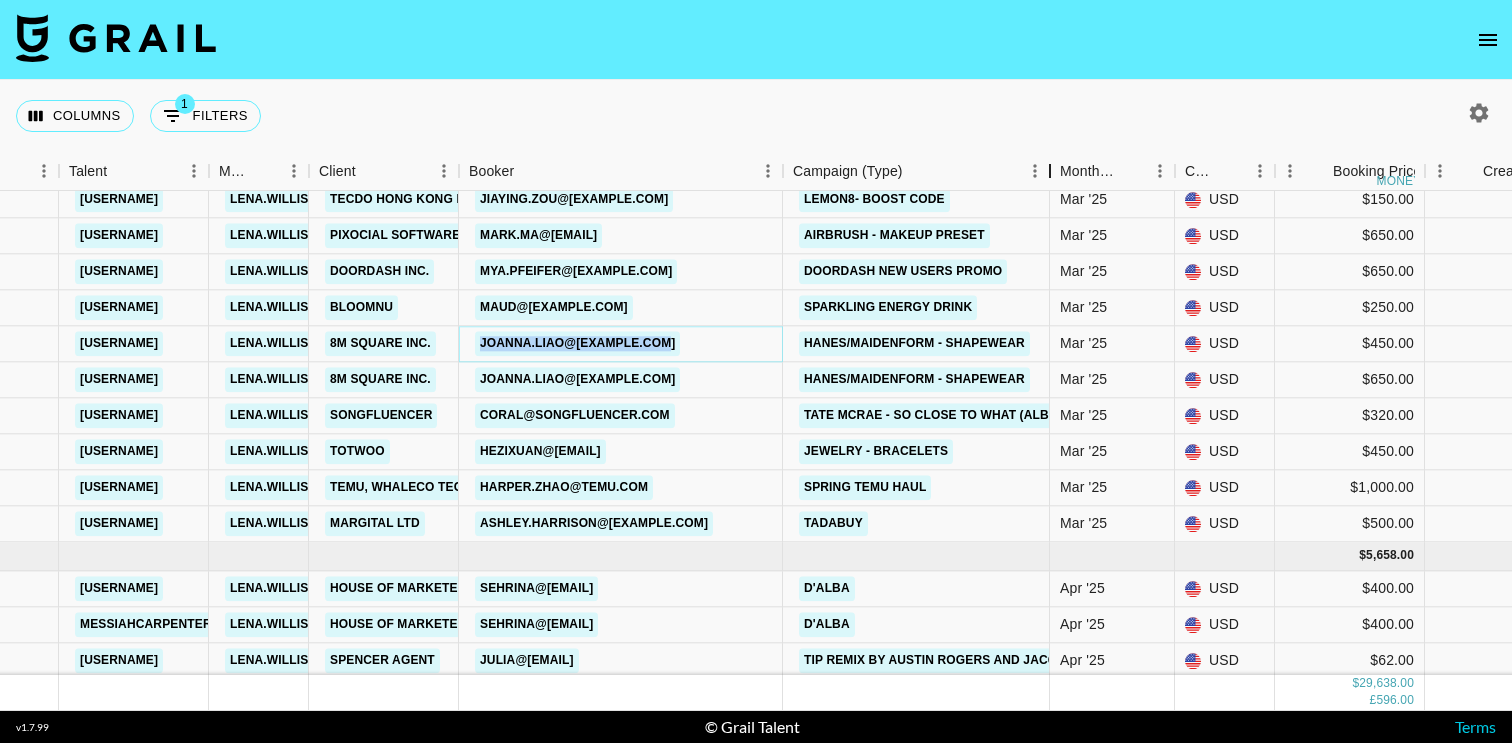 drag, startPoint x: 935, startPoint y: 164, endPoint x: 1049, endPoint y: 164, distance: 114 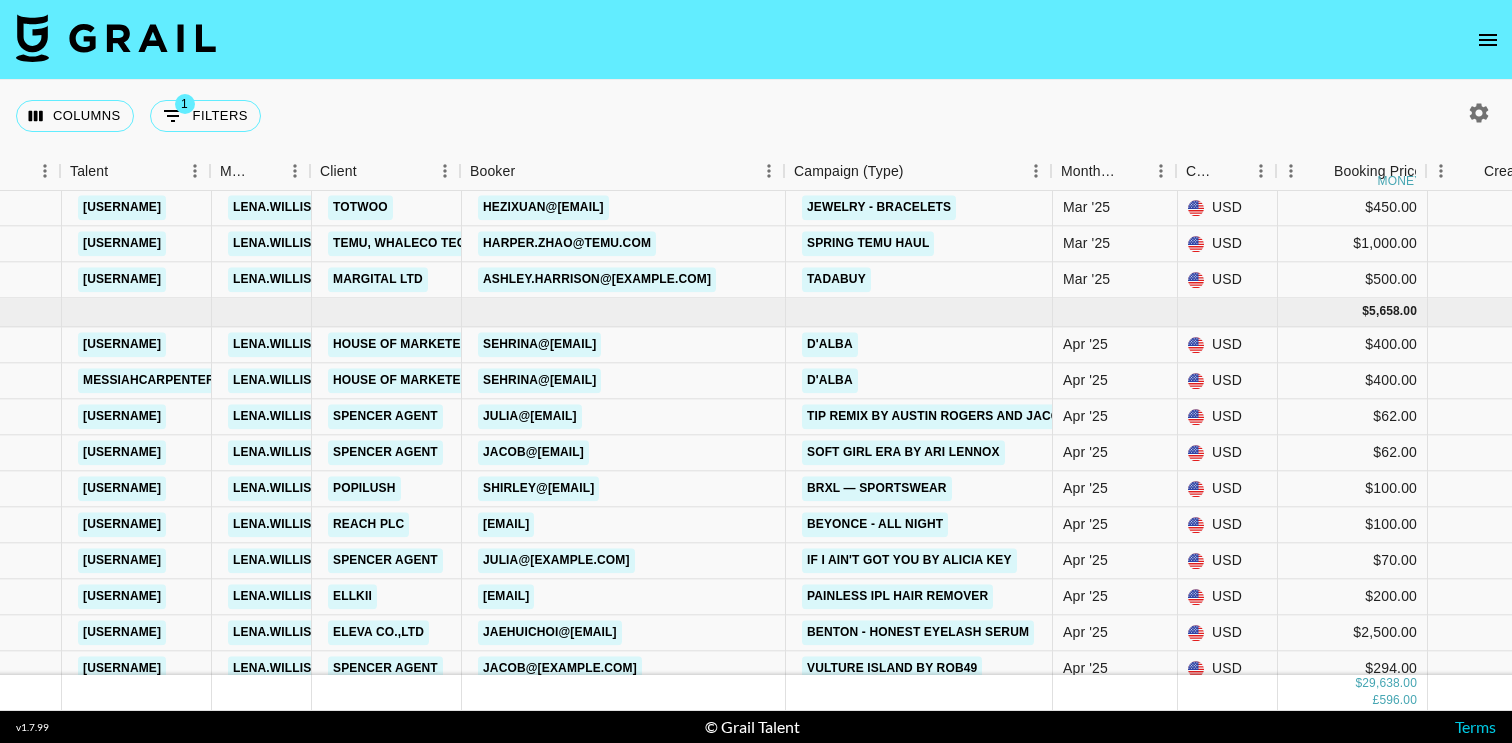scroll, scrollTop: 857, scrollLeft: 352, axis: both 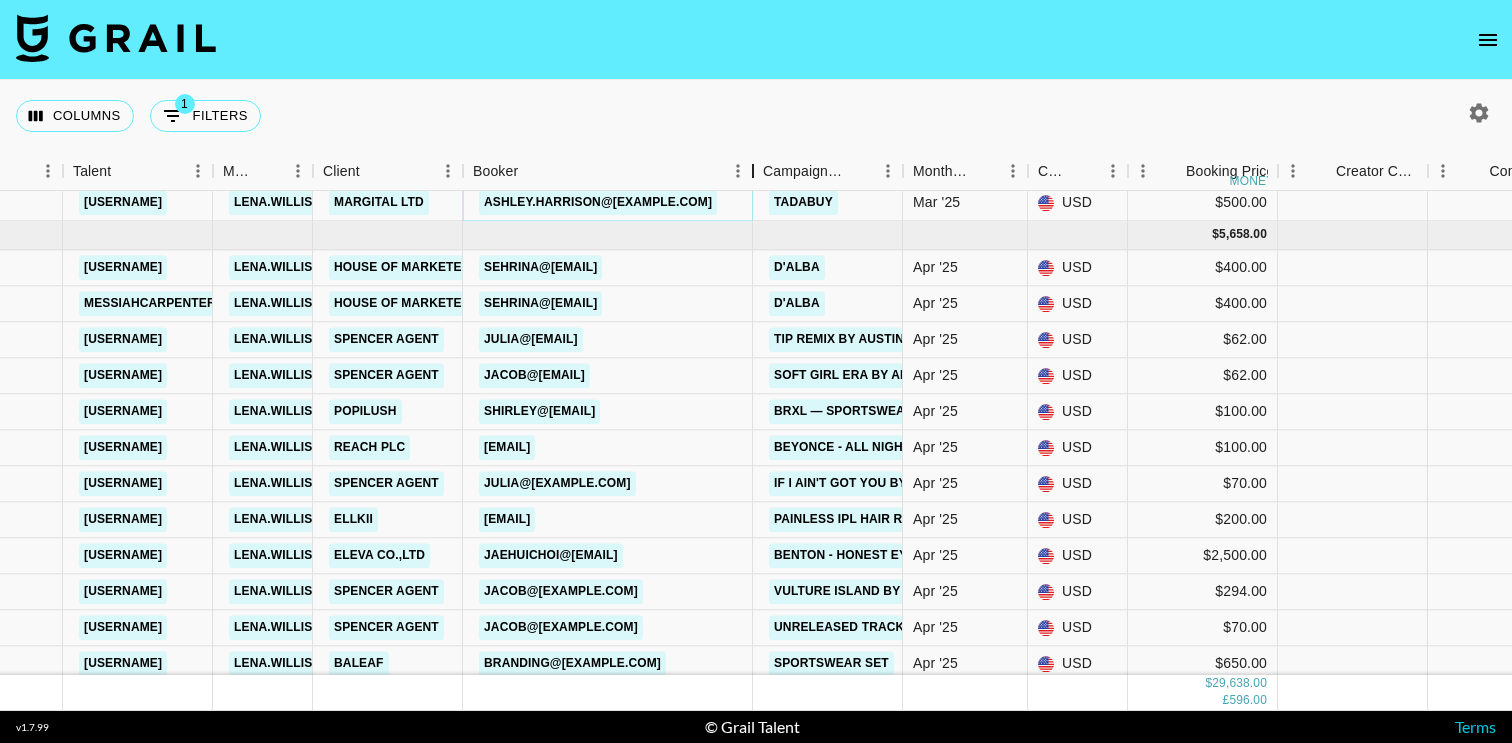 drag, startPoint x: 621, startPoint y: 177, endPoint x: 762, endPoint y: 161, distance: 141.90489 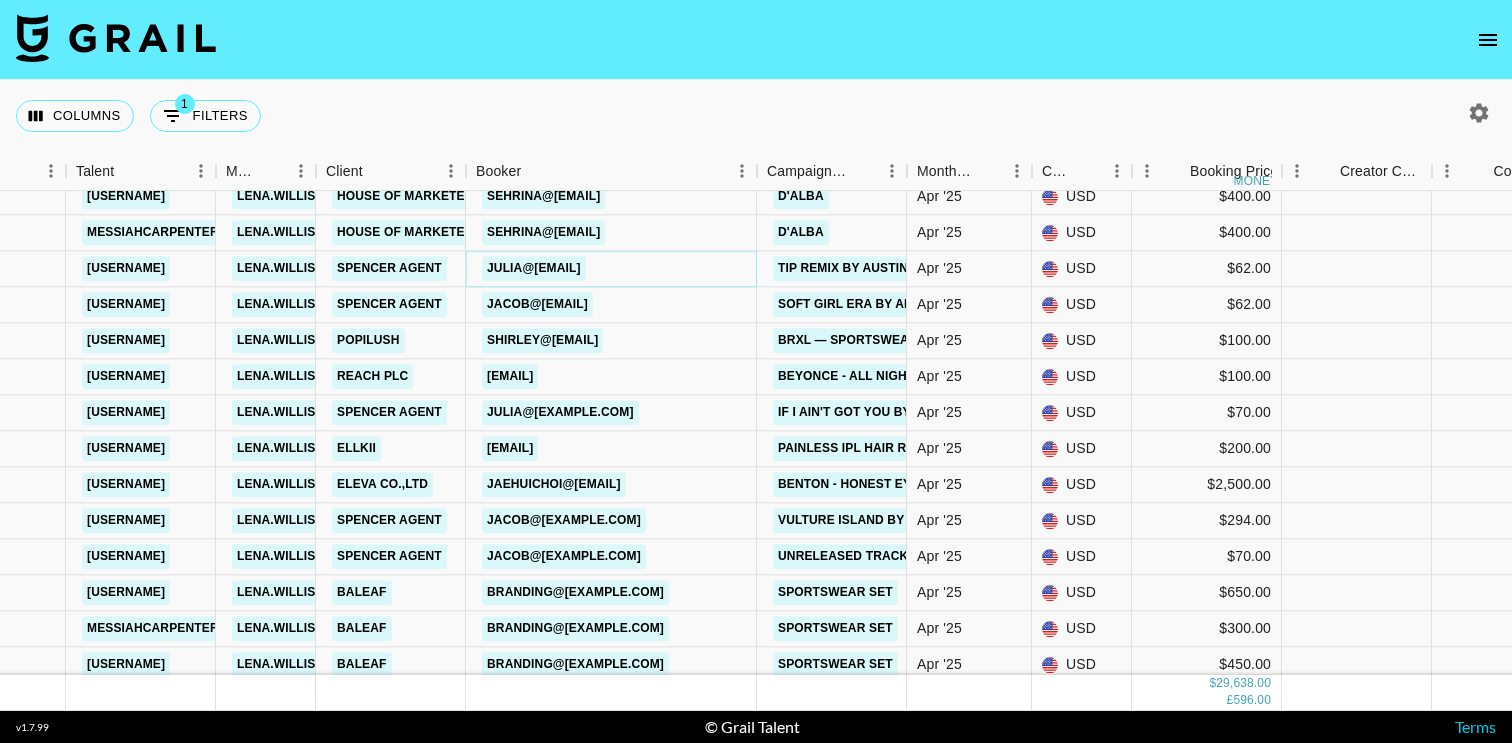 scroll, scrollTop: 1009, scrollLeft: 349, axis: both 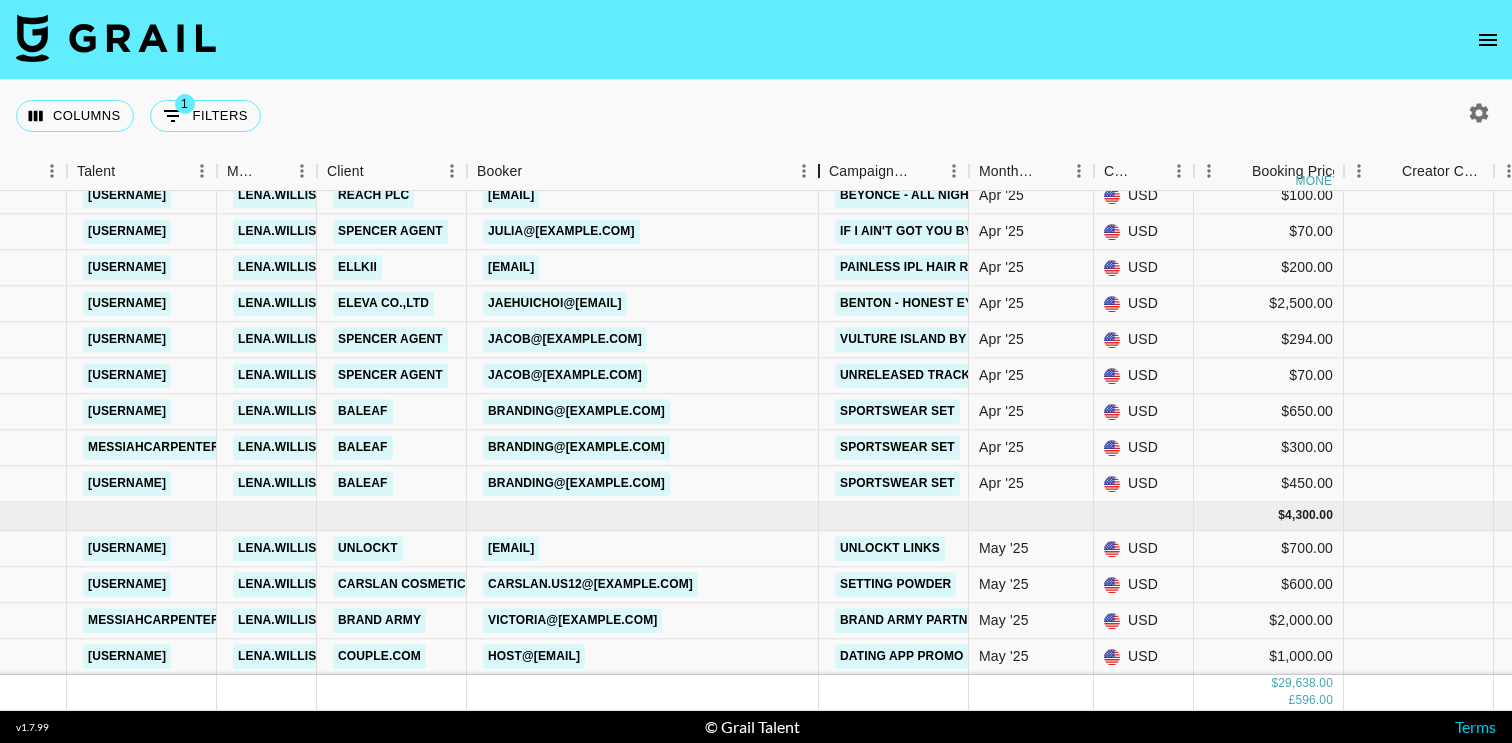 drag, startPoint x: 612, startPoint y: 171, endPoint x: 811, endPoint y: 170, distance: 199.00252 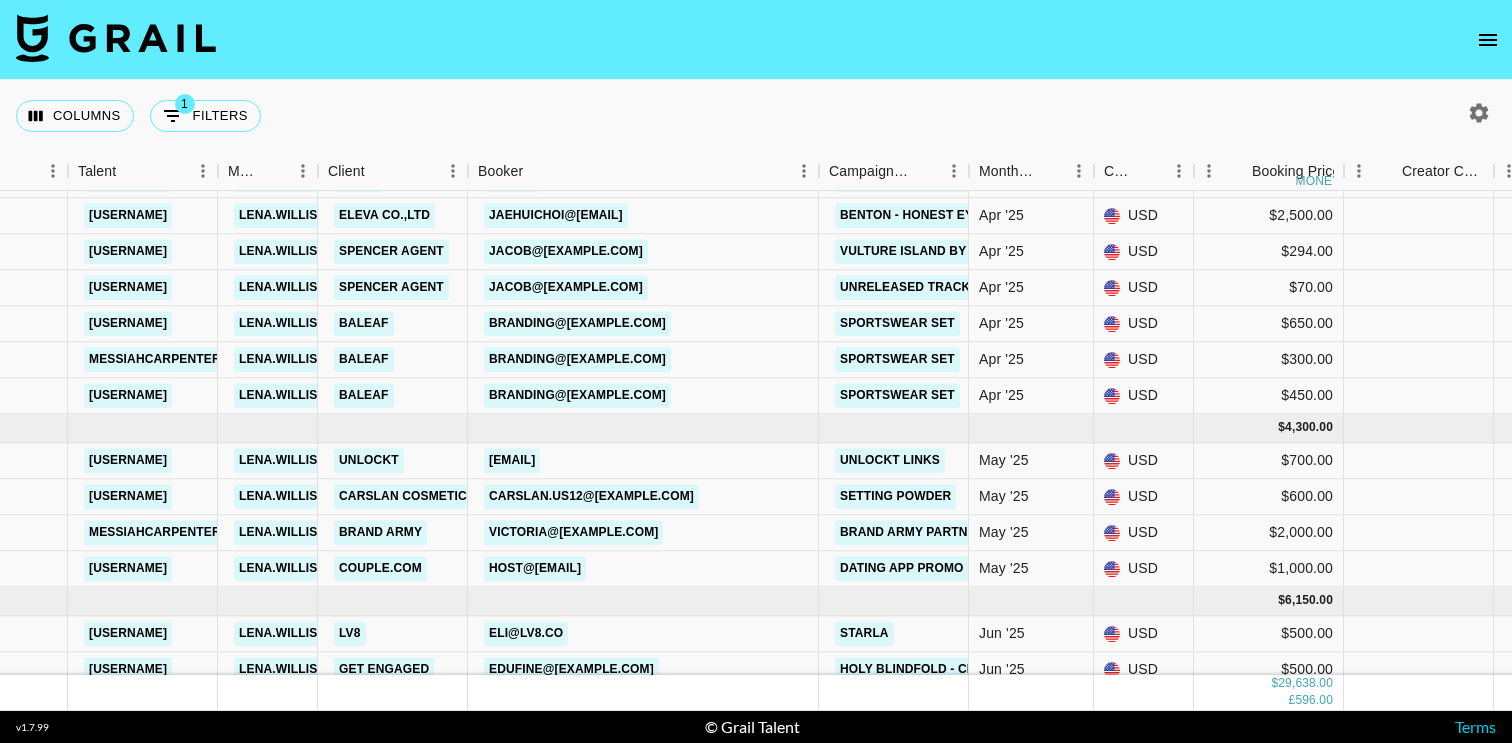scroll, scrollTop: 1276, scrollLeft: 347, axis: both 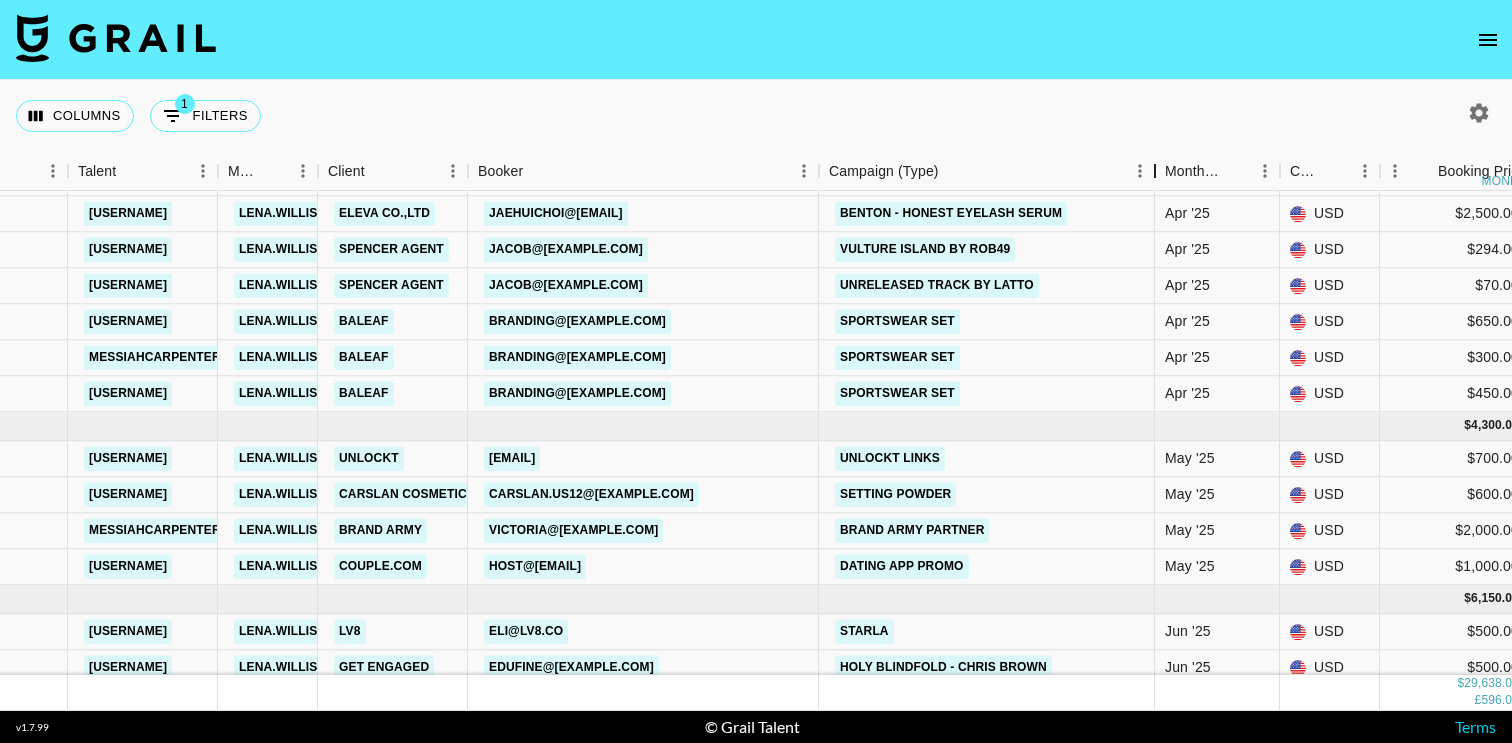 drag, startPoint x: 970, startPoint y: 165, endPoint x: 1157, endPoint y: 141, distance: 188.53381 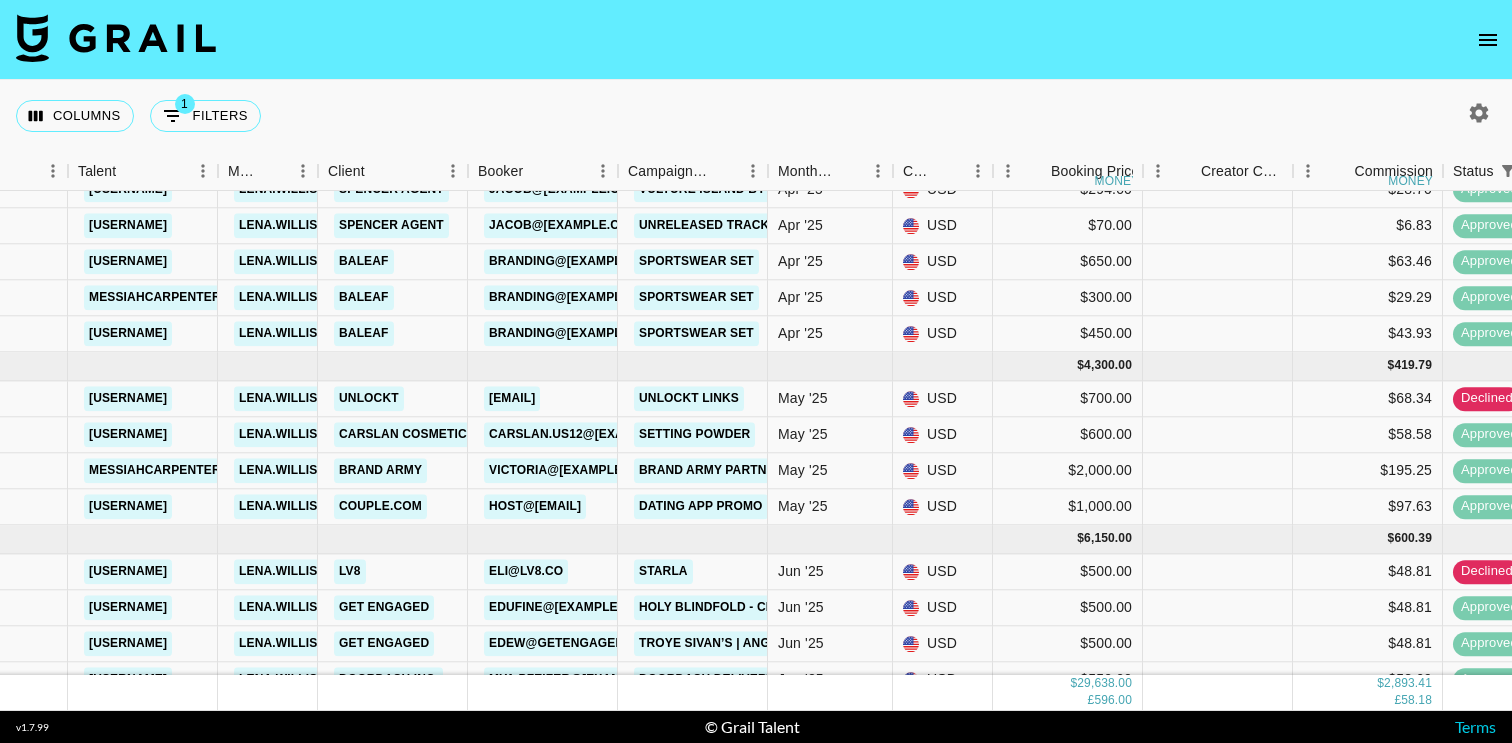 scroll, scrollTop: 1339, scrollLeft: 347, axis: both 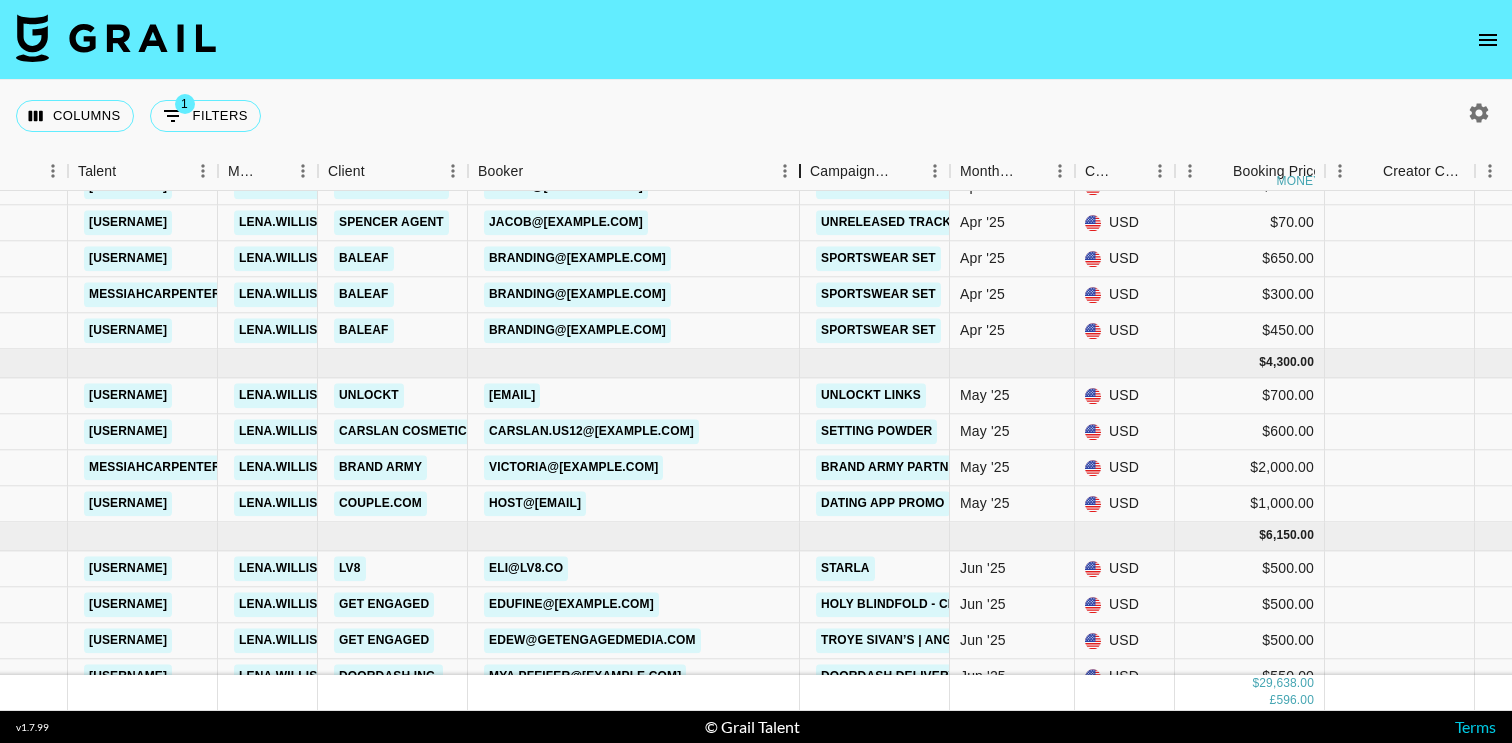 drag, startPoint x: 625, startPoint y: 170, endPoint x: 807, endPoint y: 167, distance: 182.02472 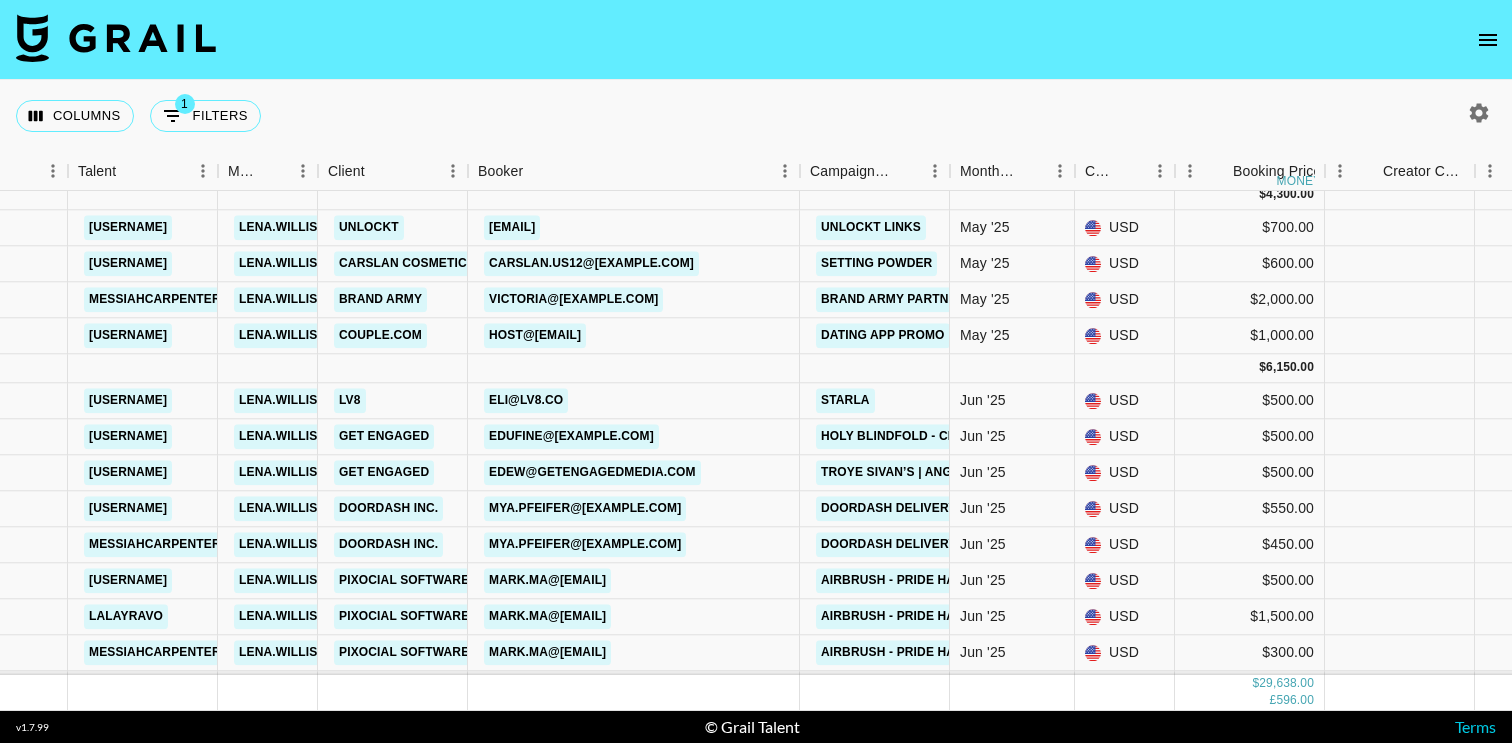 scroll, scrollTop: 1512, scrollLeft: 347, axis: both 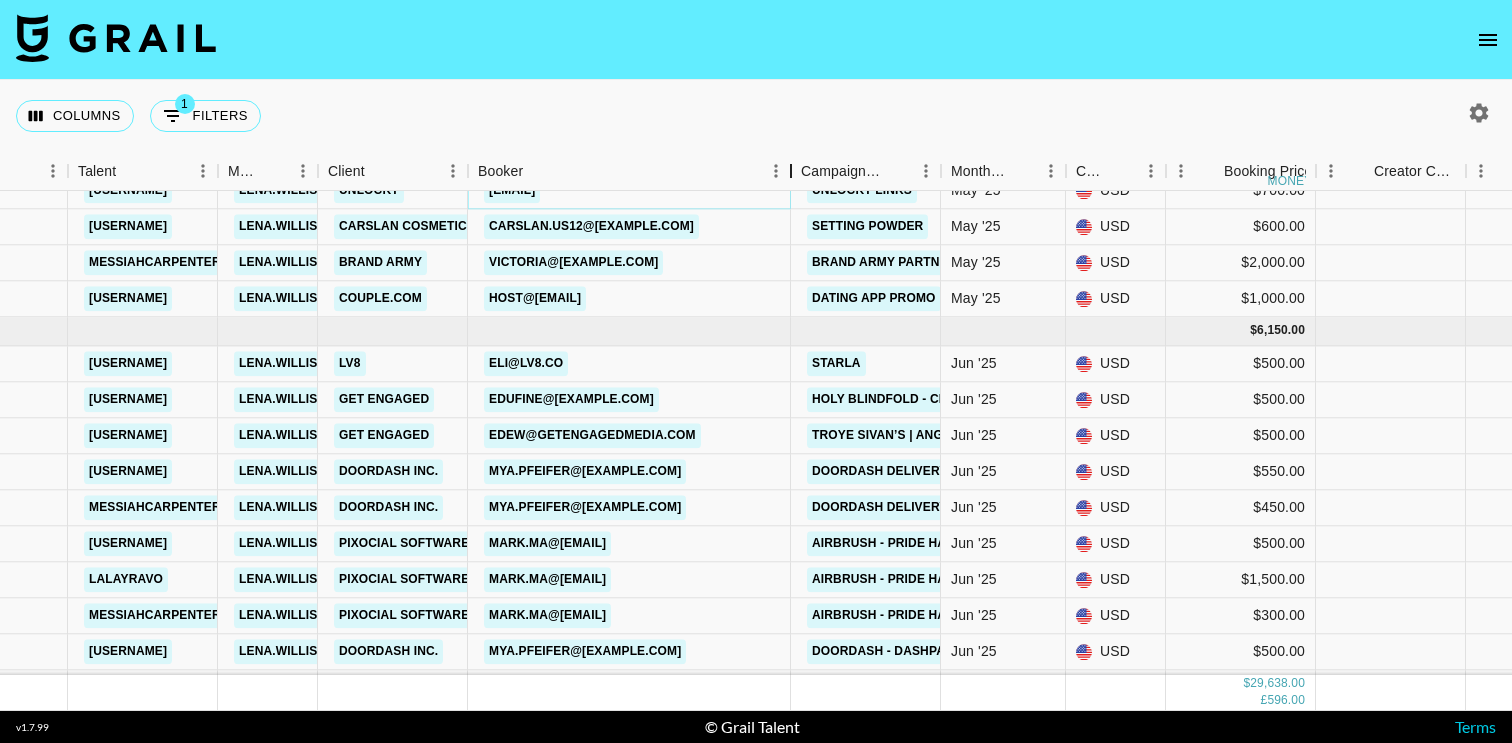drag, startPoint x: 615, startPoint y: 174, endPoint x: 788, endPoint y: 167, distance: 173.14156 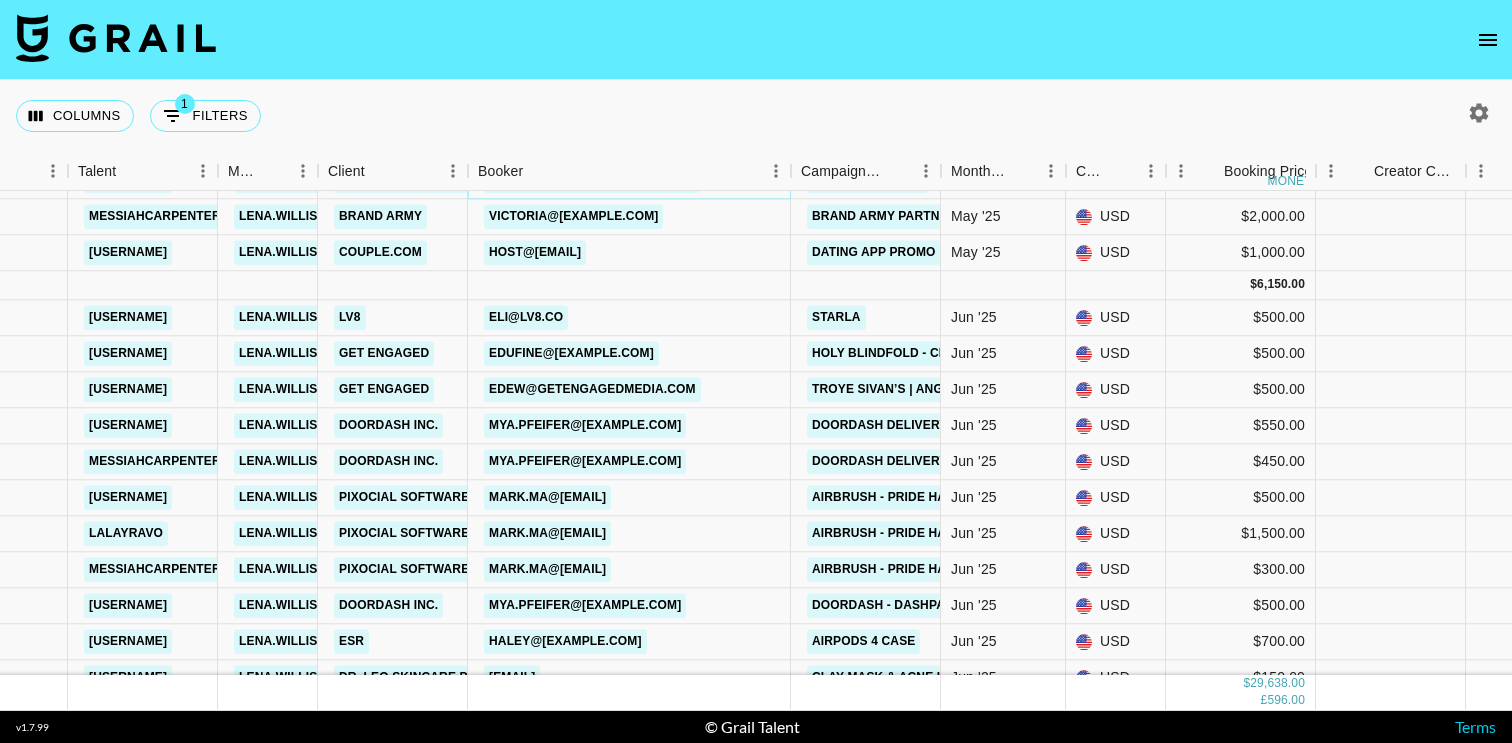 scroll, scrollTop: 1596, scrollLeft: 347, axis: both 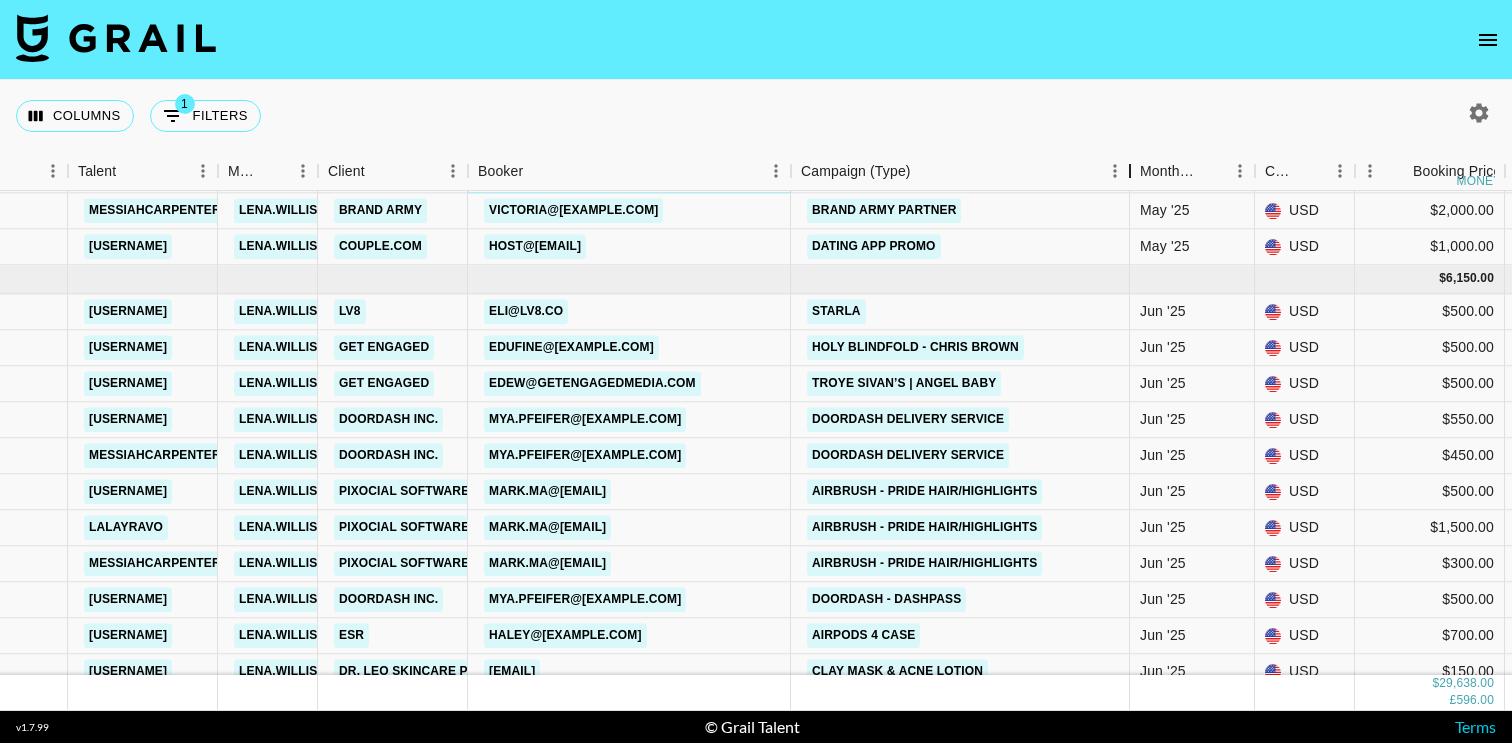 drag, startPoint x: 935, startPoint y: 164, endPoint x: 1124, endPoint y: 164, distance: 189 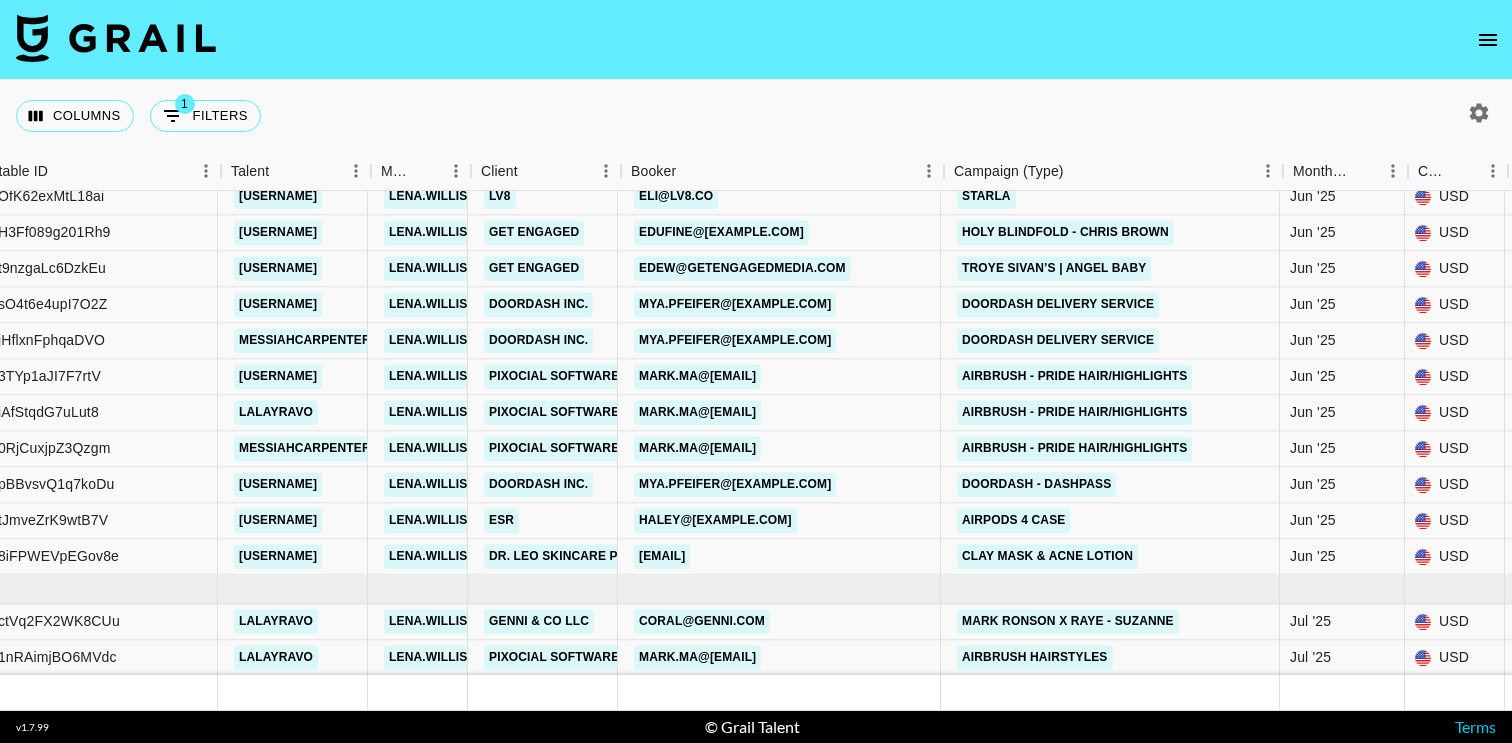 scroll, scrollTop: 1711, scrollLeft: 194, axis: both 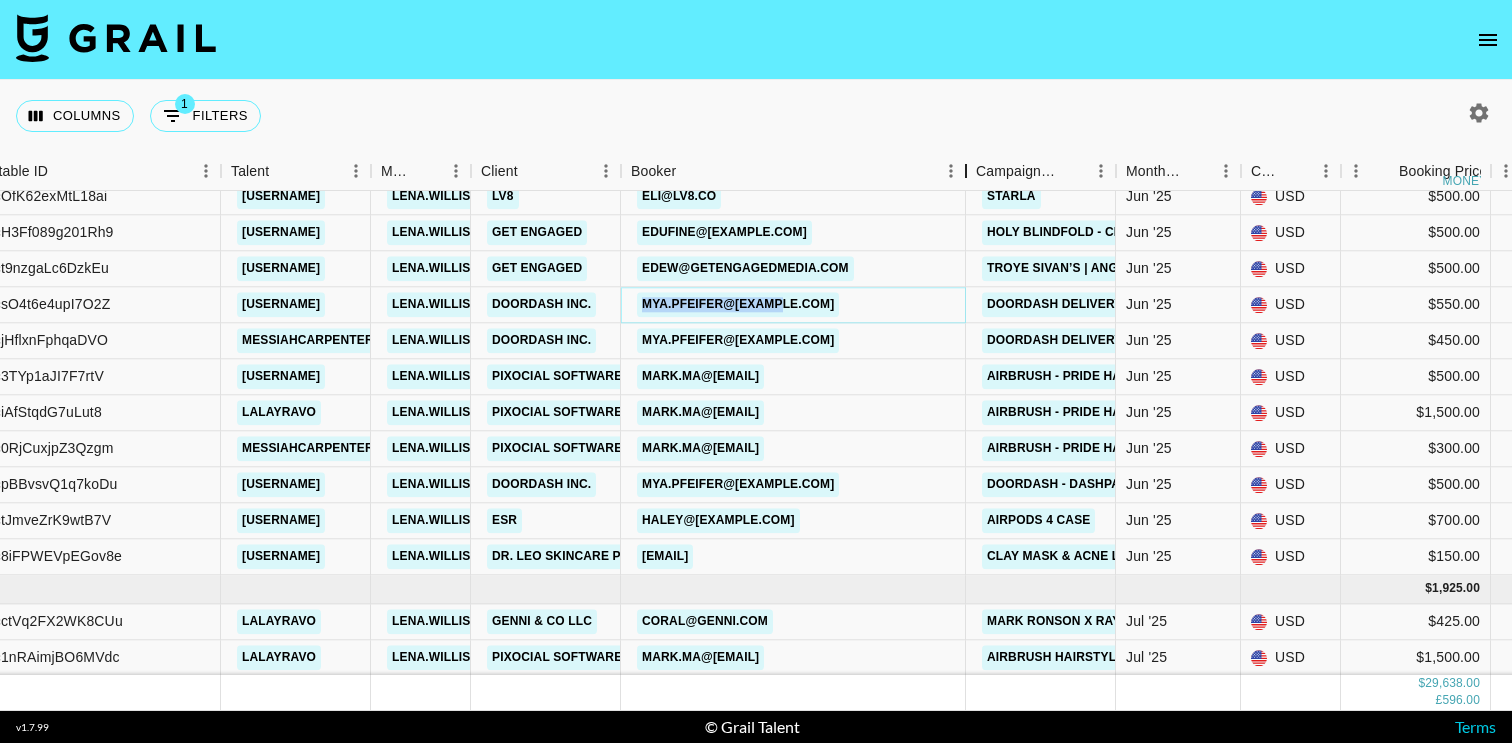 drag, startPoint x: 781, startPoint y: 172, endPoint x: 986, endPoint y: 173, distance: 205.00244 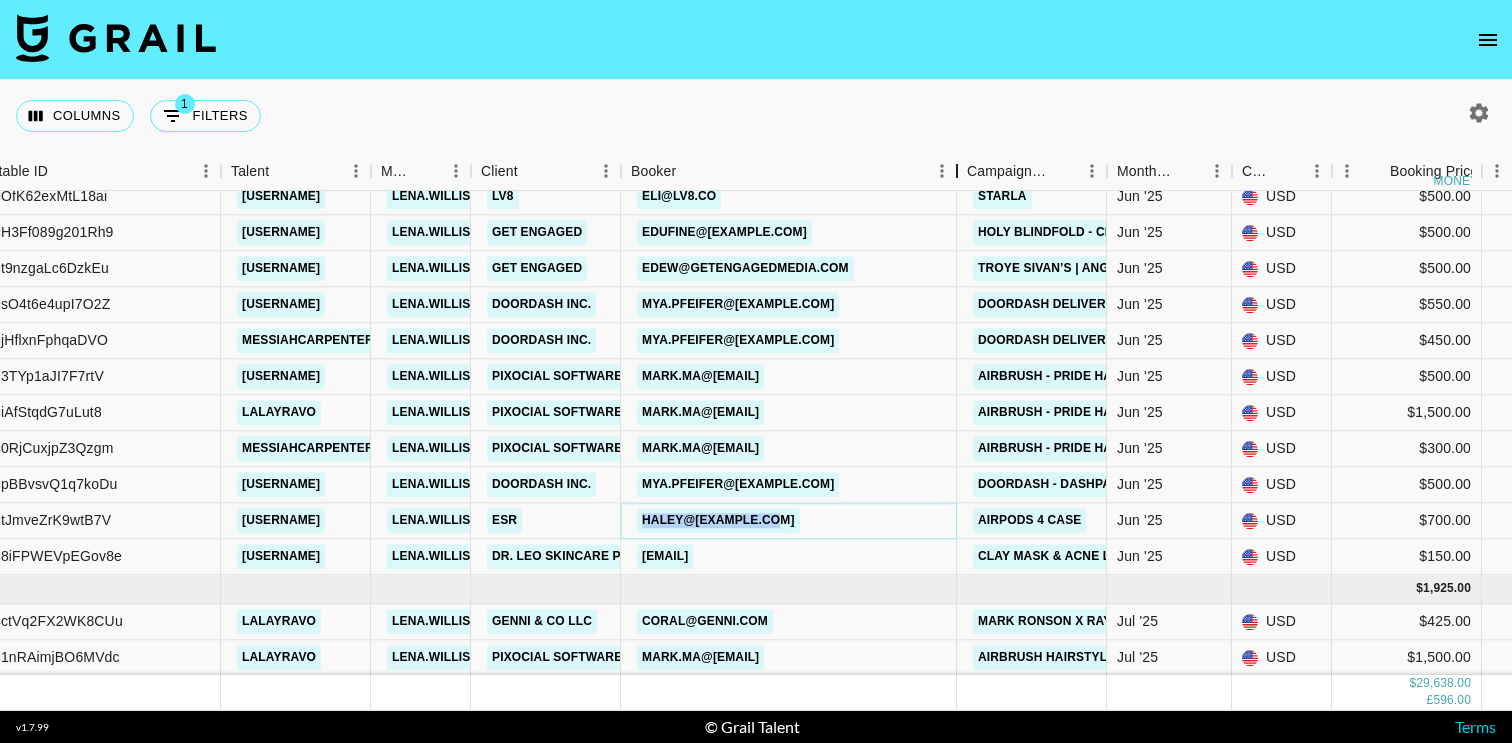 drag, startPoint x: 770, startPoint y: 169, endPoint x: 963, endPoint y: 167, distance: 193.01036 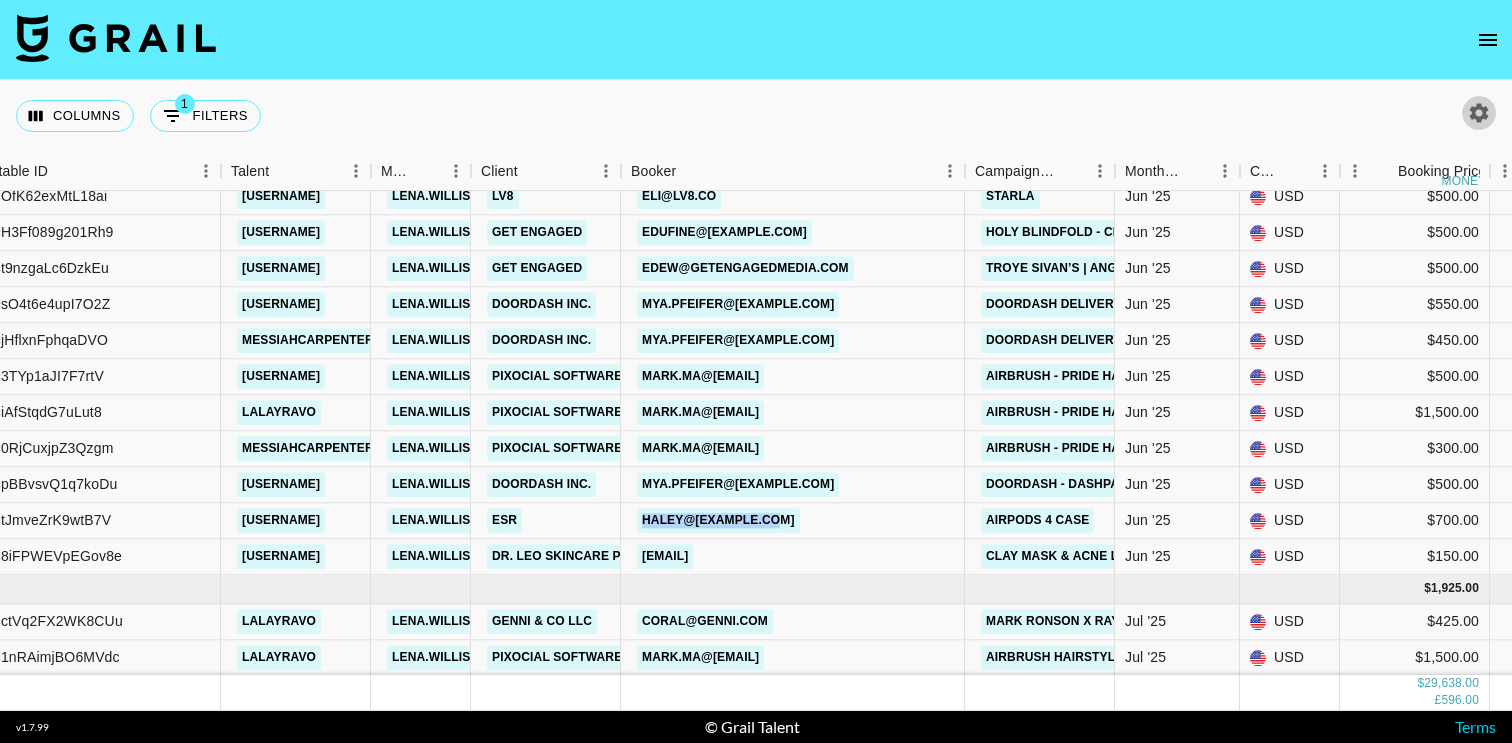 click 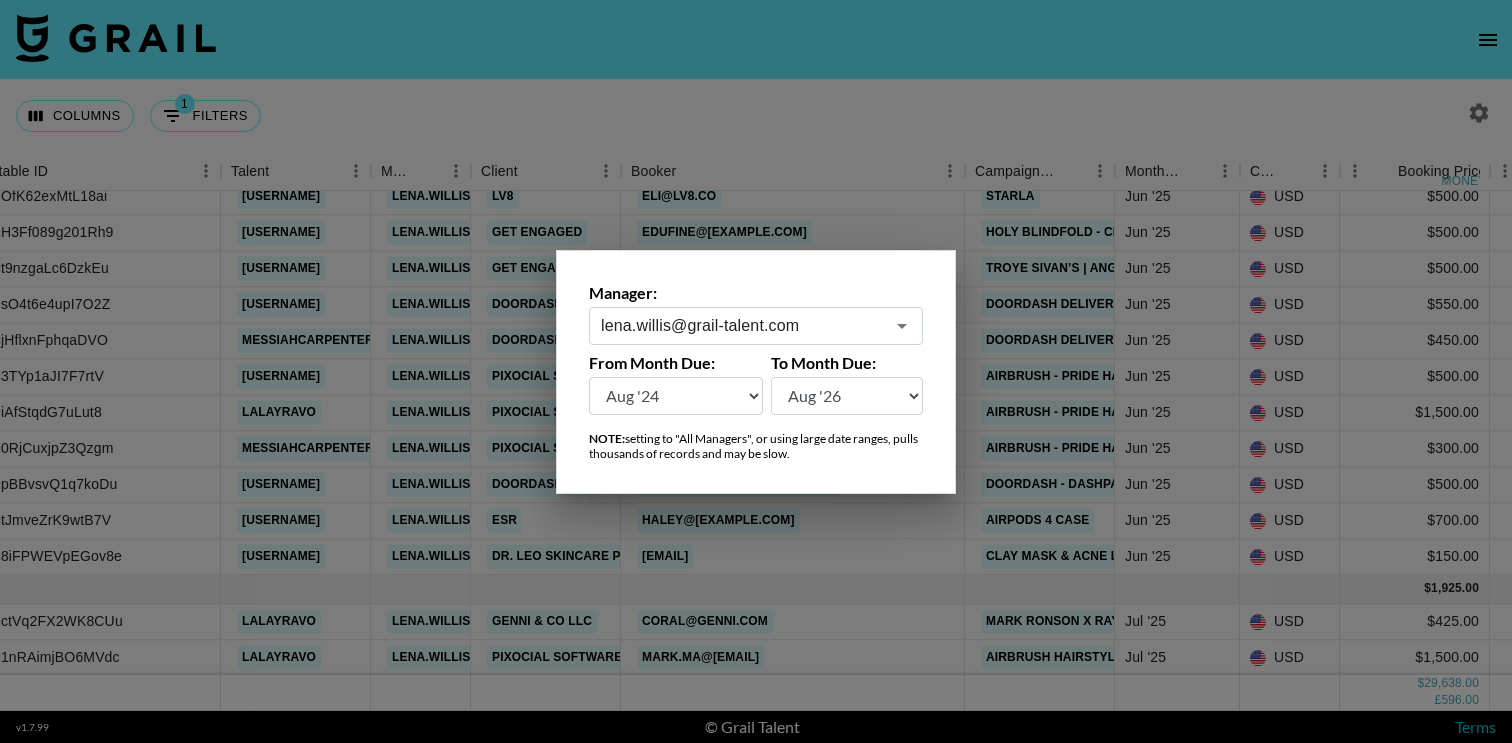 click on "lena.willis@grail-talent.com" at bounding box center (742, 325) 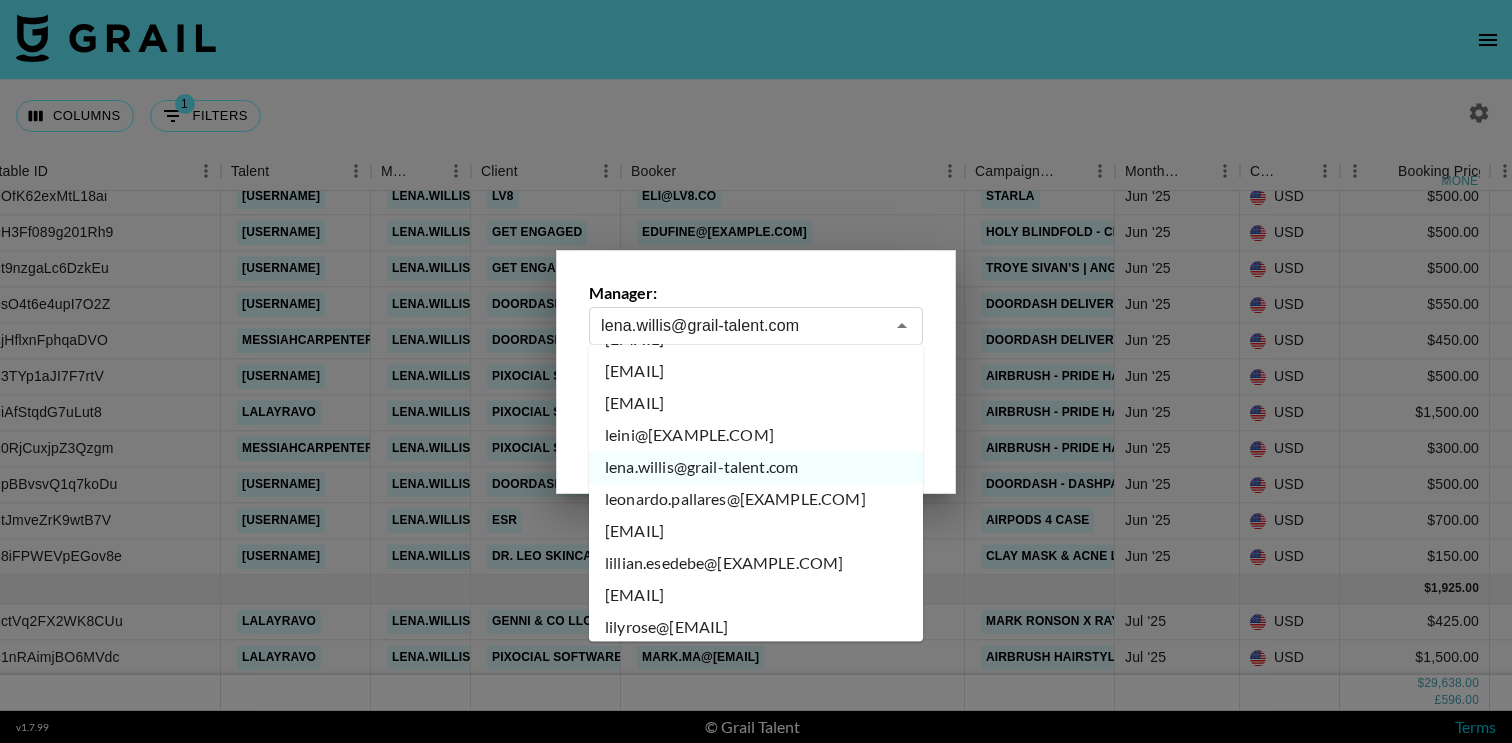 scroll, scrollTop: 6762, scrollLeft: 0, axis: vertical 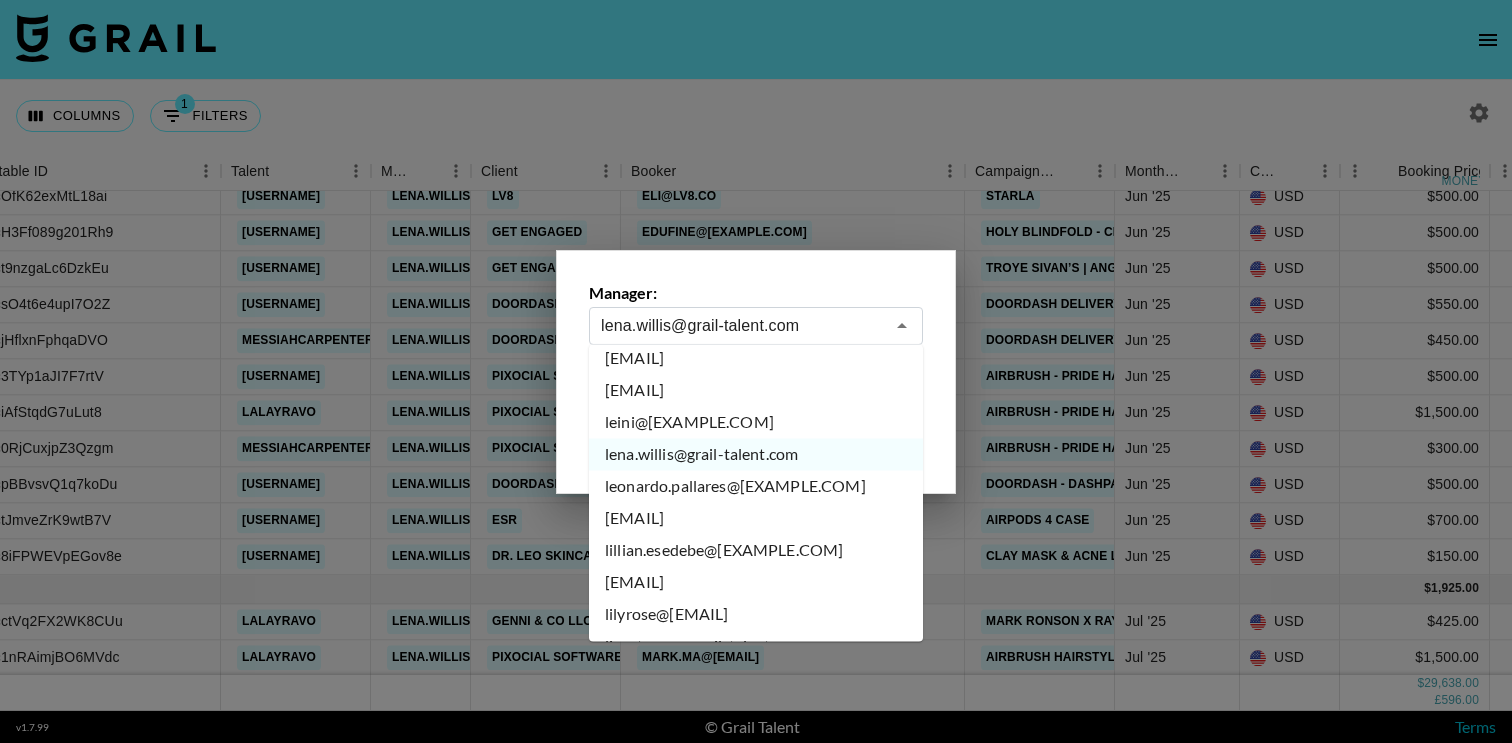 click on "leonardo.pallares@[EXAMPLE.COM]" at bounding box center [756, 487] 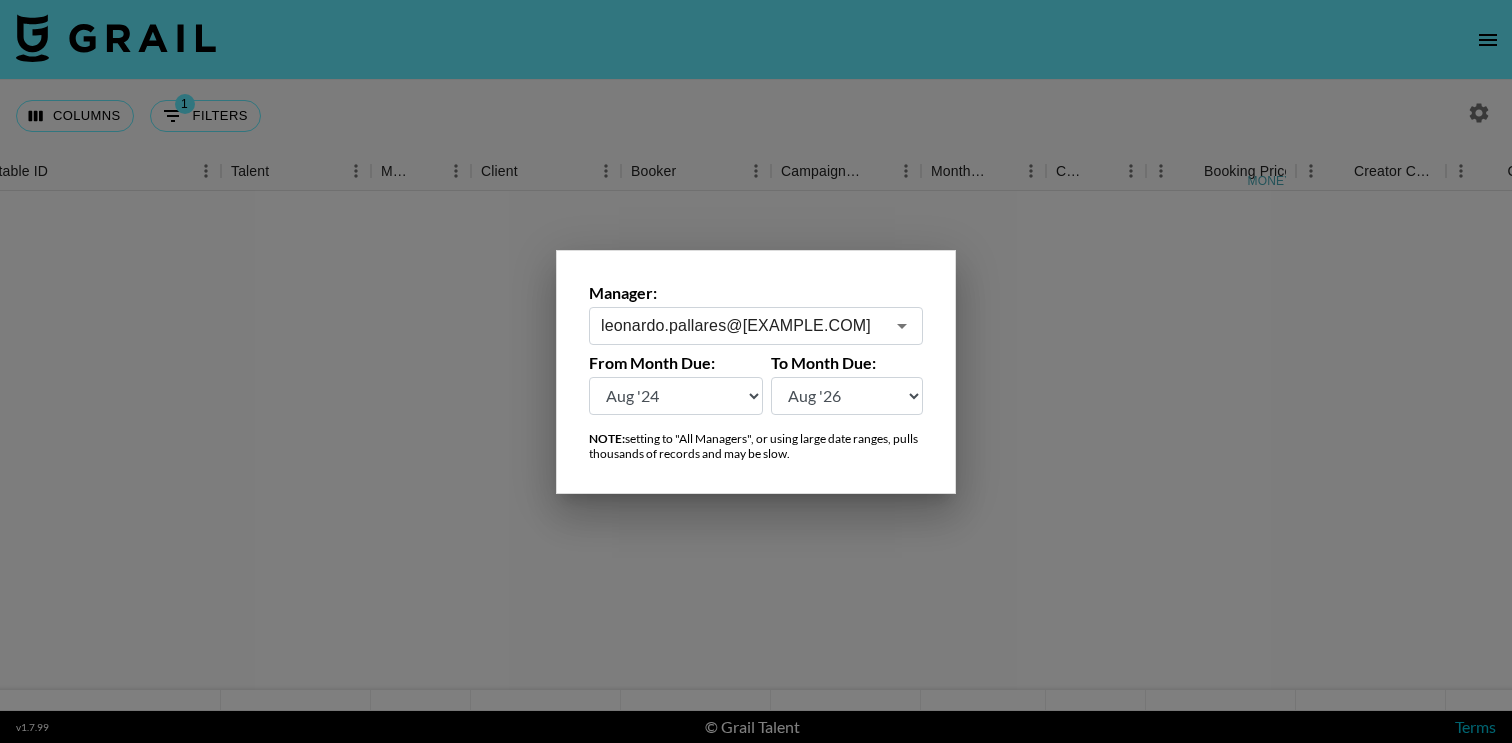 scroll, scrollTop: 0, scrollLeft: 194, axis: horizontal 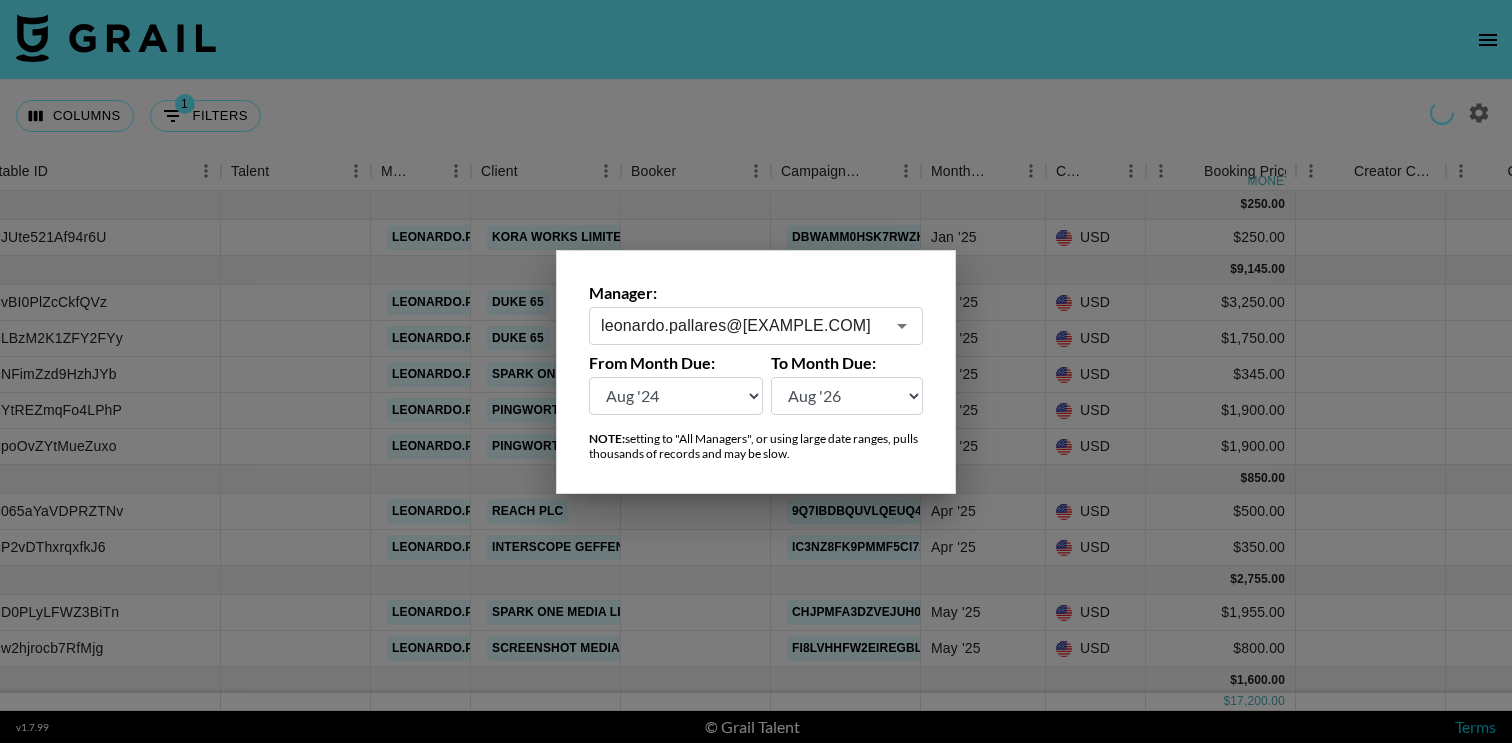 click at bounding box center (756, 371) 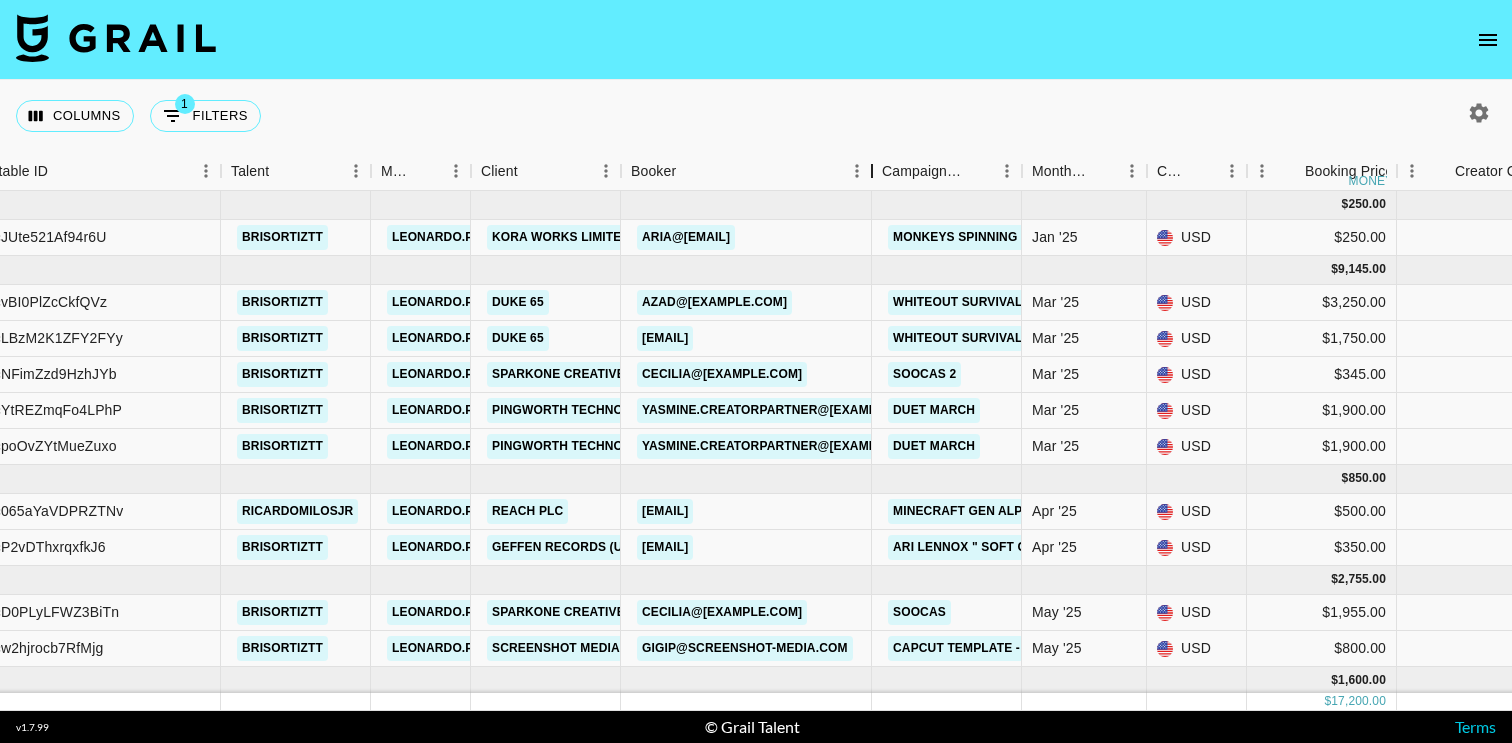 drag, startPoint x: 761, startPoint y: 186, endPoint x: 860, endPoint y: 182, distance: 99.08077 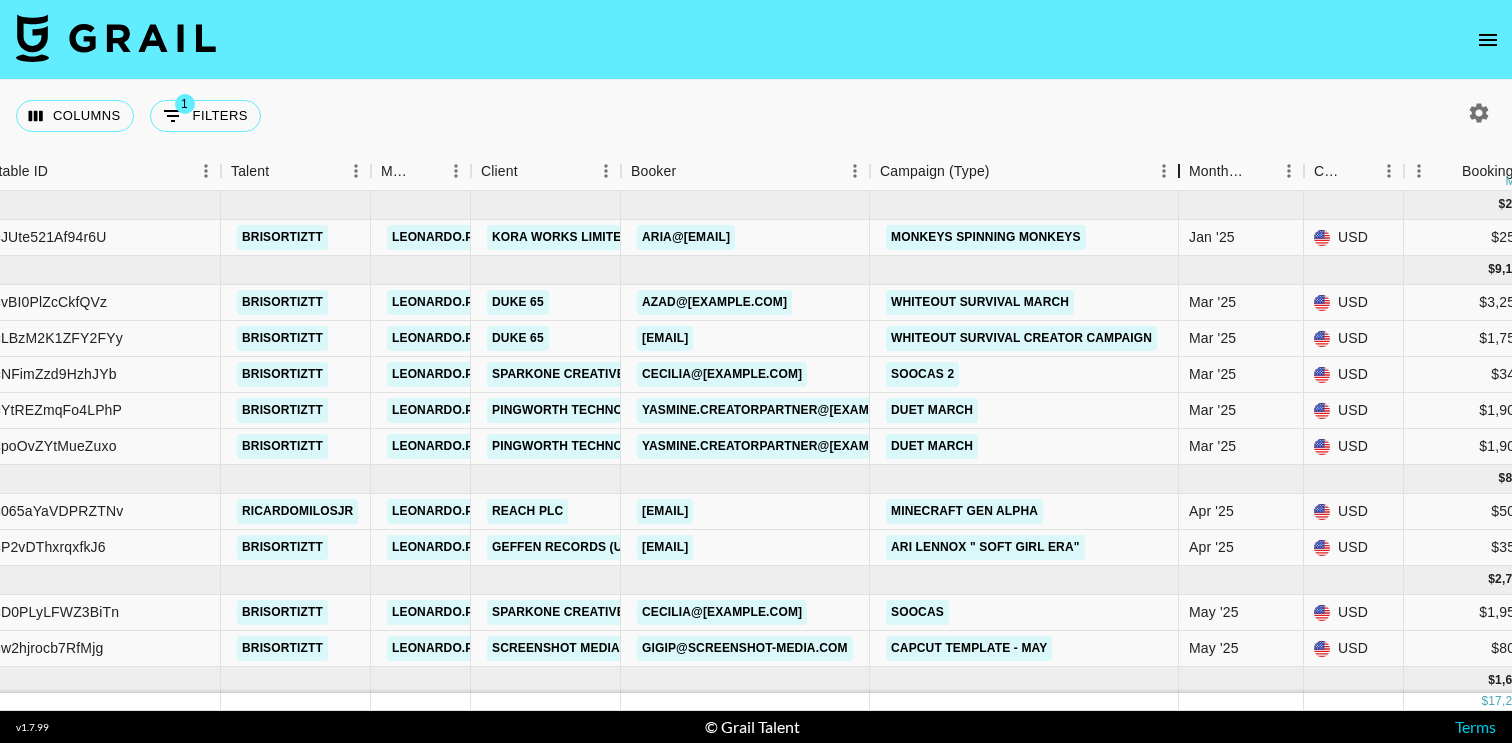 drag, startPoint x: 1010, startPoint y: 169, endPoint x: 1169, endPoint y: 165, distance: 159.05031 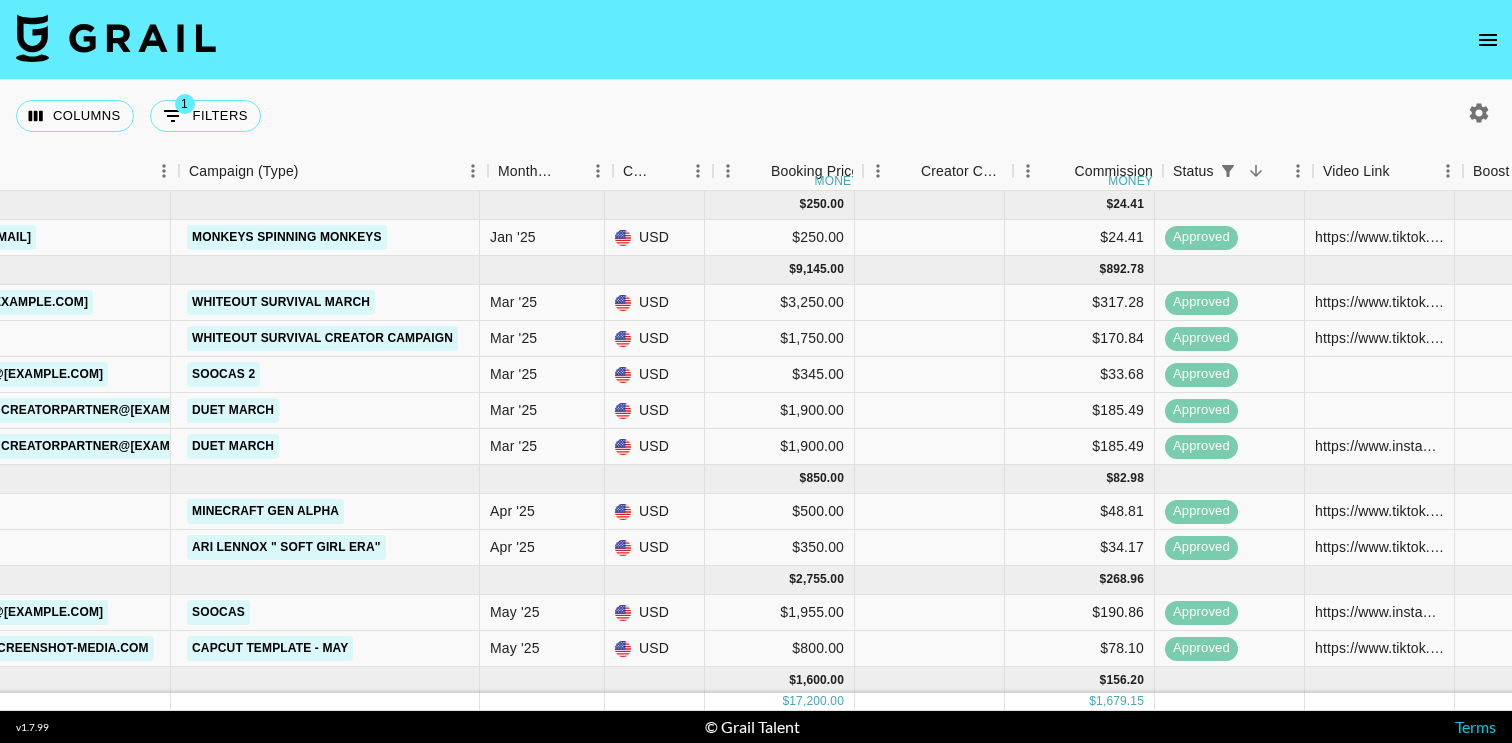 scroll, scrollTop: 0, scrollLeft: 905, axis: horizontal 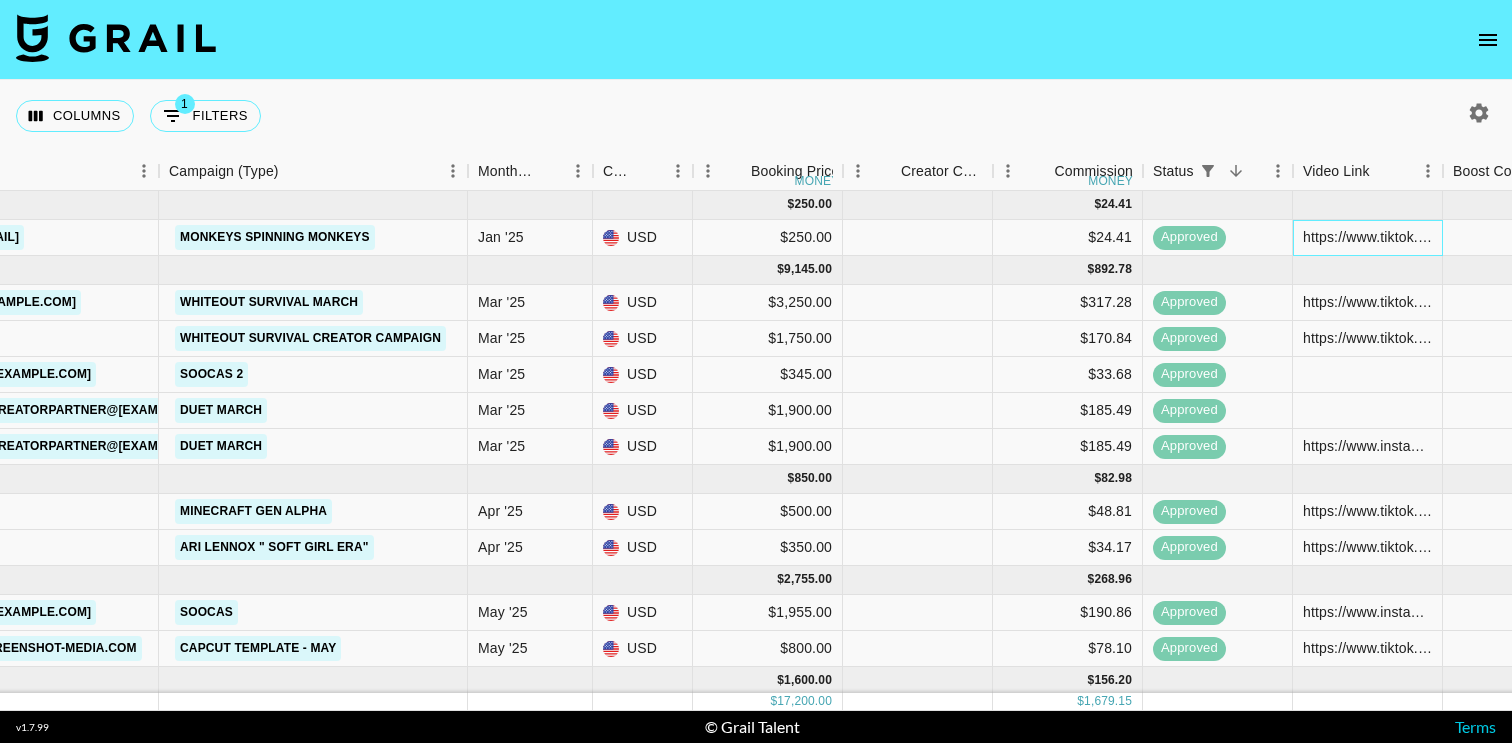 click on "https://www.tiktok.com/@brissilly/video/7463567785851981099?_r=1&_t=ZT-8tLF8rIpBEp" at bounding box center (1367, 237) 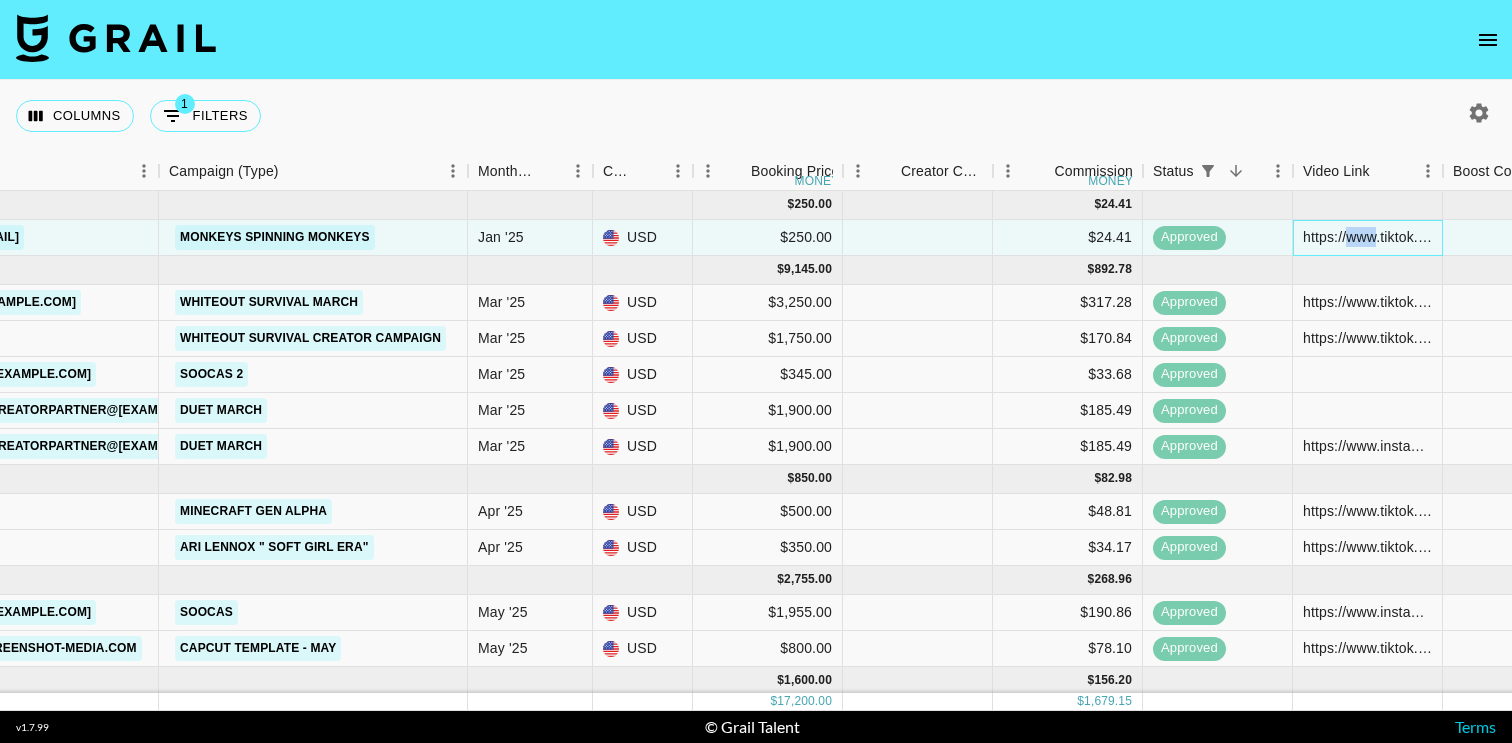 click on "https://www.tiktok.com/@brissilly/video/7463567785851981099?_r=1&_t=ZT-8tLF8rIpBEp" at bounding box center [1367, 237] 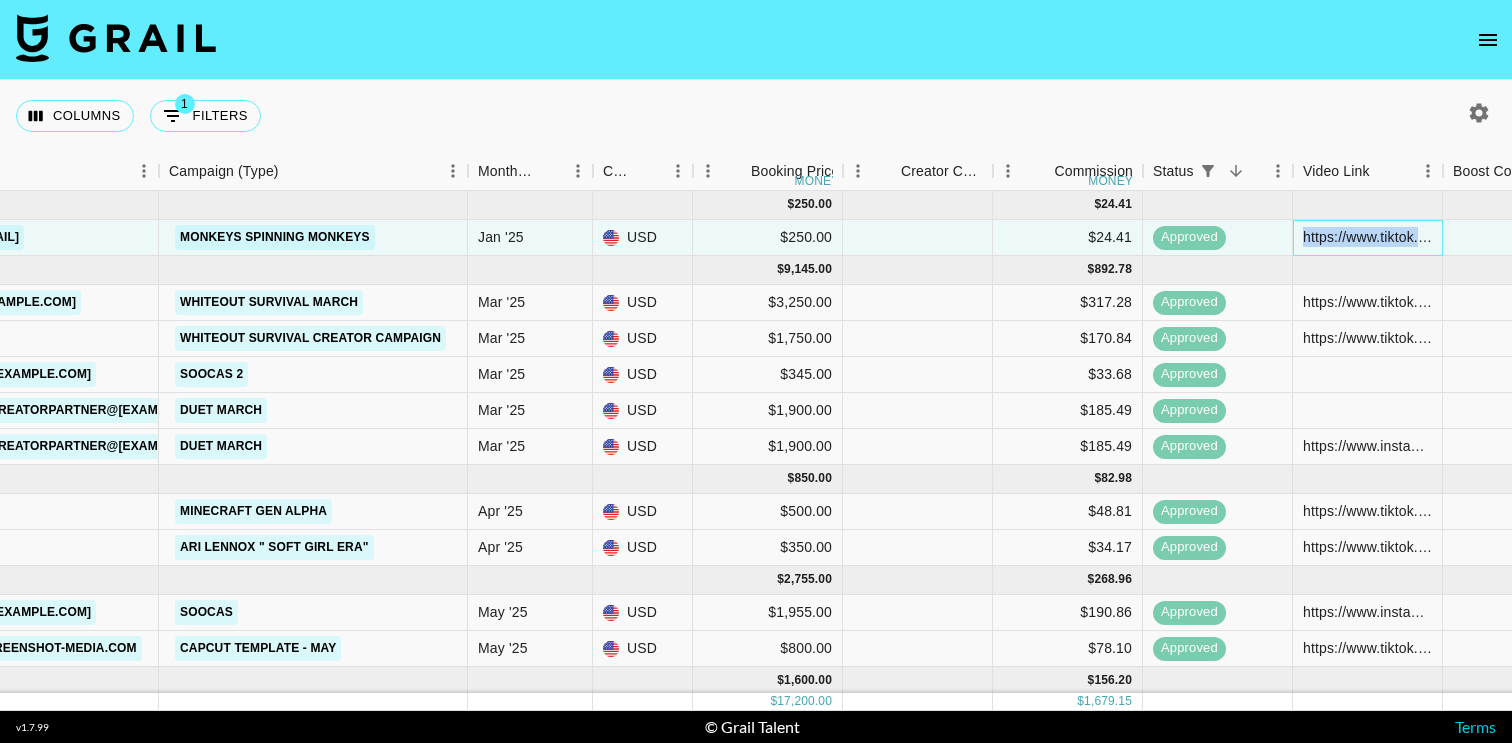 click on "https://www.tiktok.com/@brissilly/video/7463567785851981099?_r=1&_t=ZT-8tLF8rIpBEp" at bounding box center (1367, 237) 